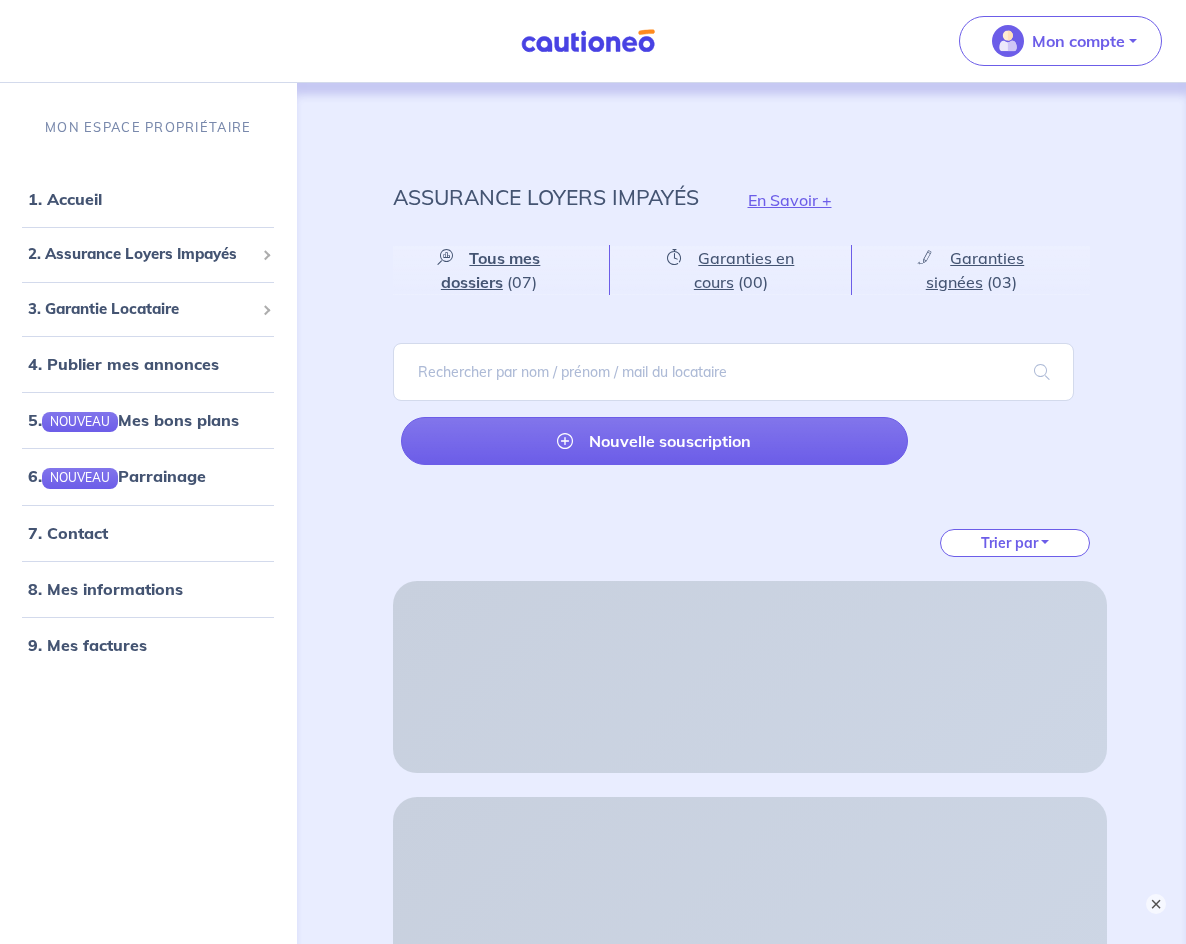 scroll, scrollTop: 0, scrollLeft: 0, axis: both 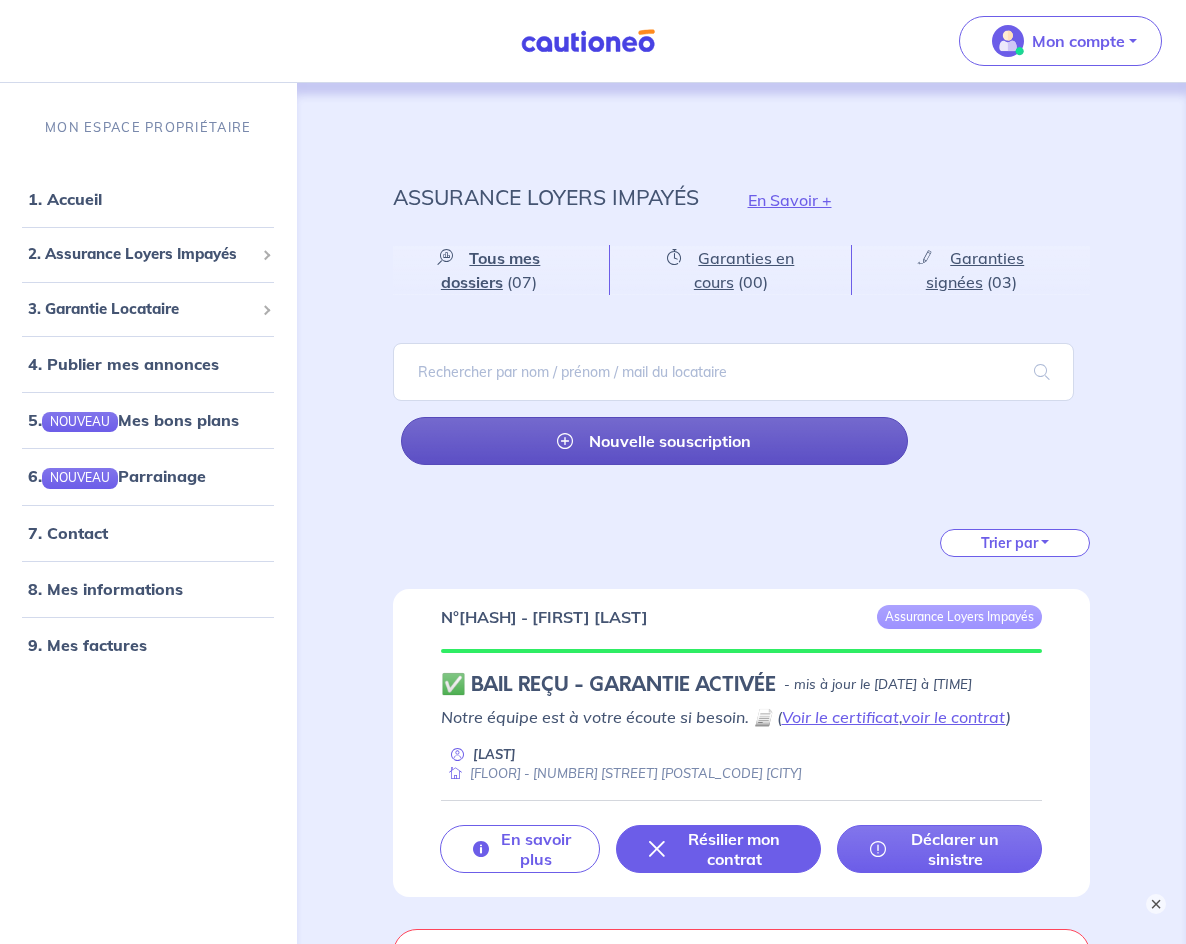 click on "Nouvelle souscription" at bounding box center (654, 441) 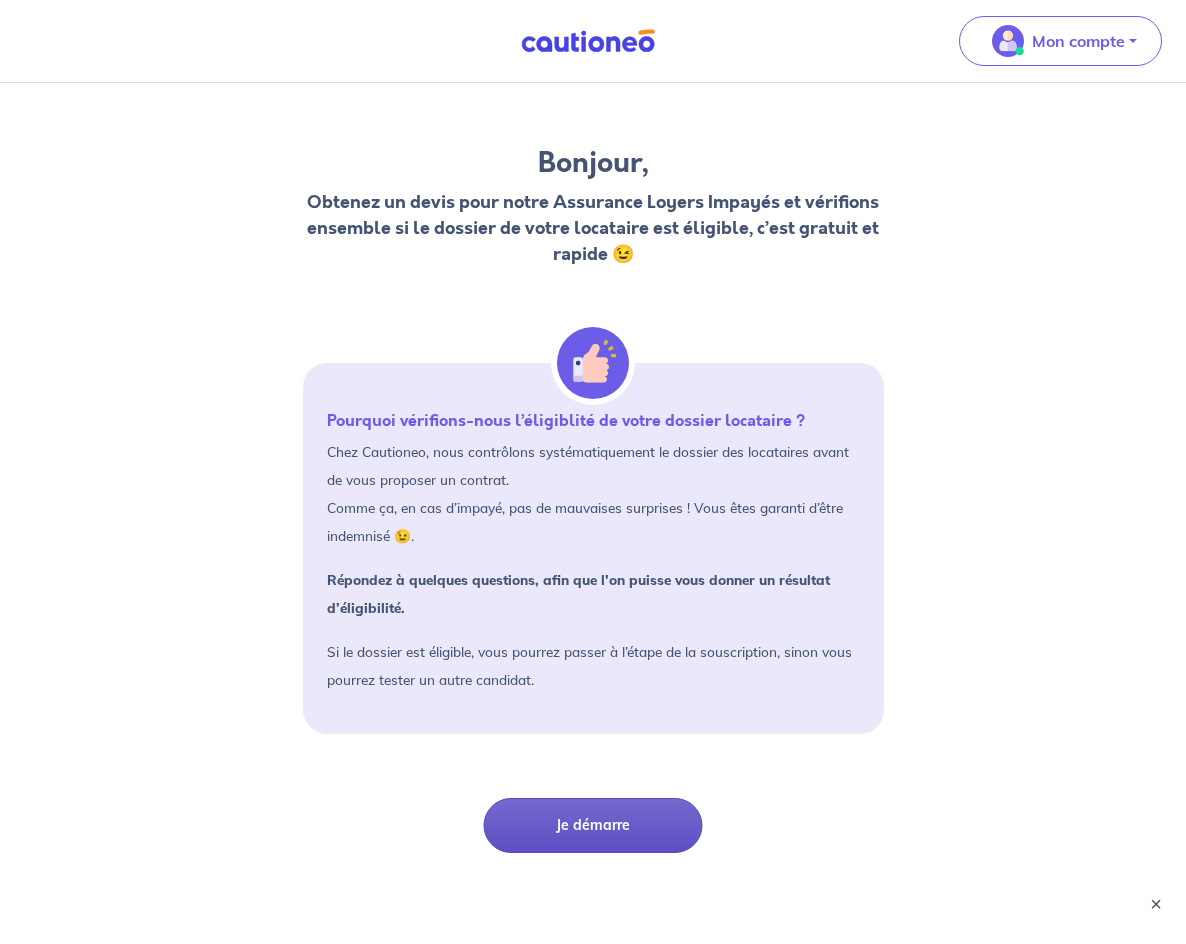 click on "Je démarre" at bounding box center [593, 825] 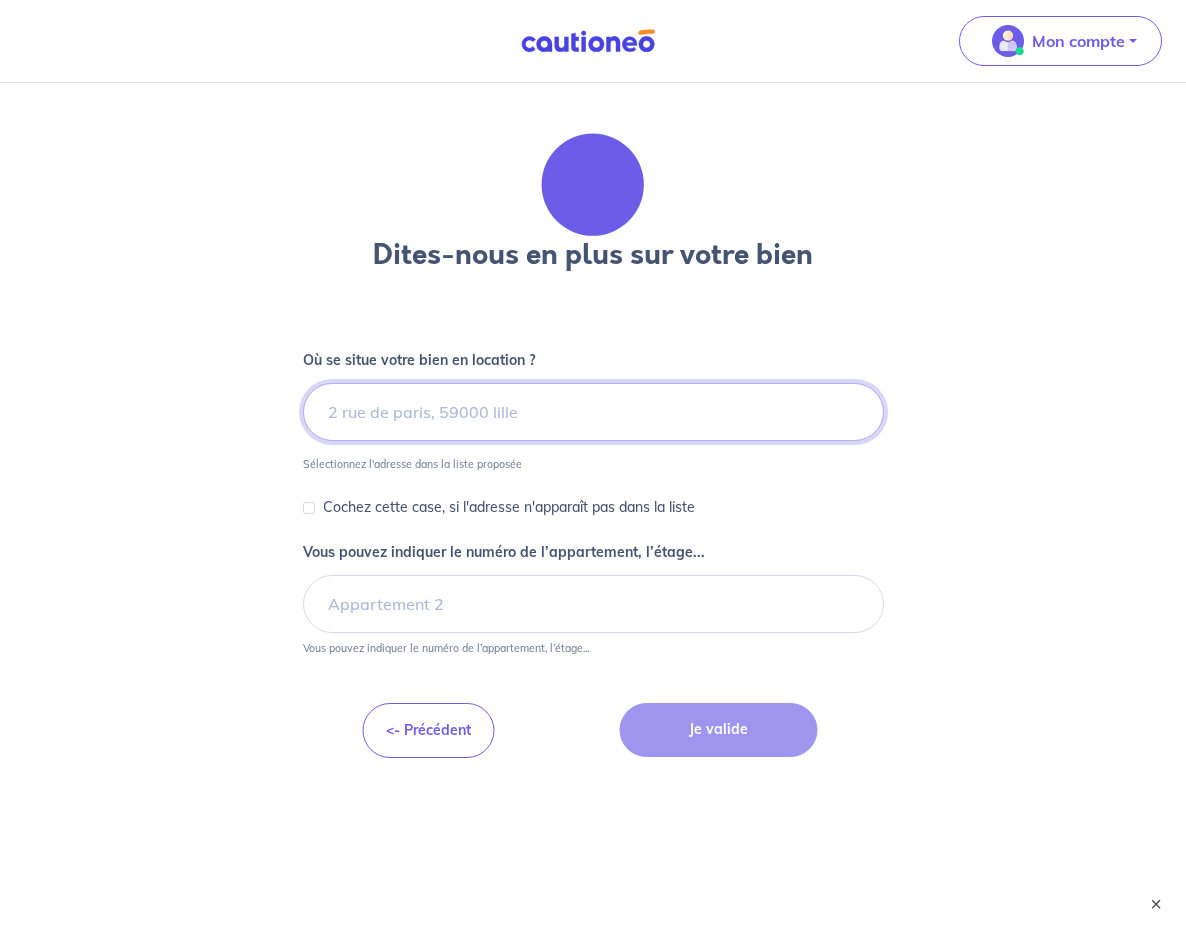 click at bounding box center (593, 412) 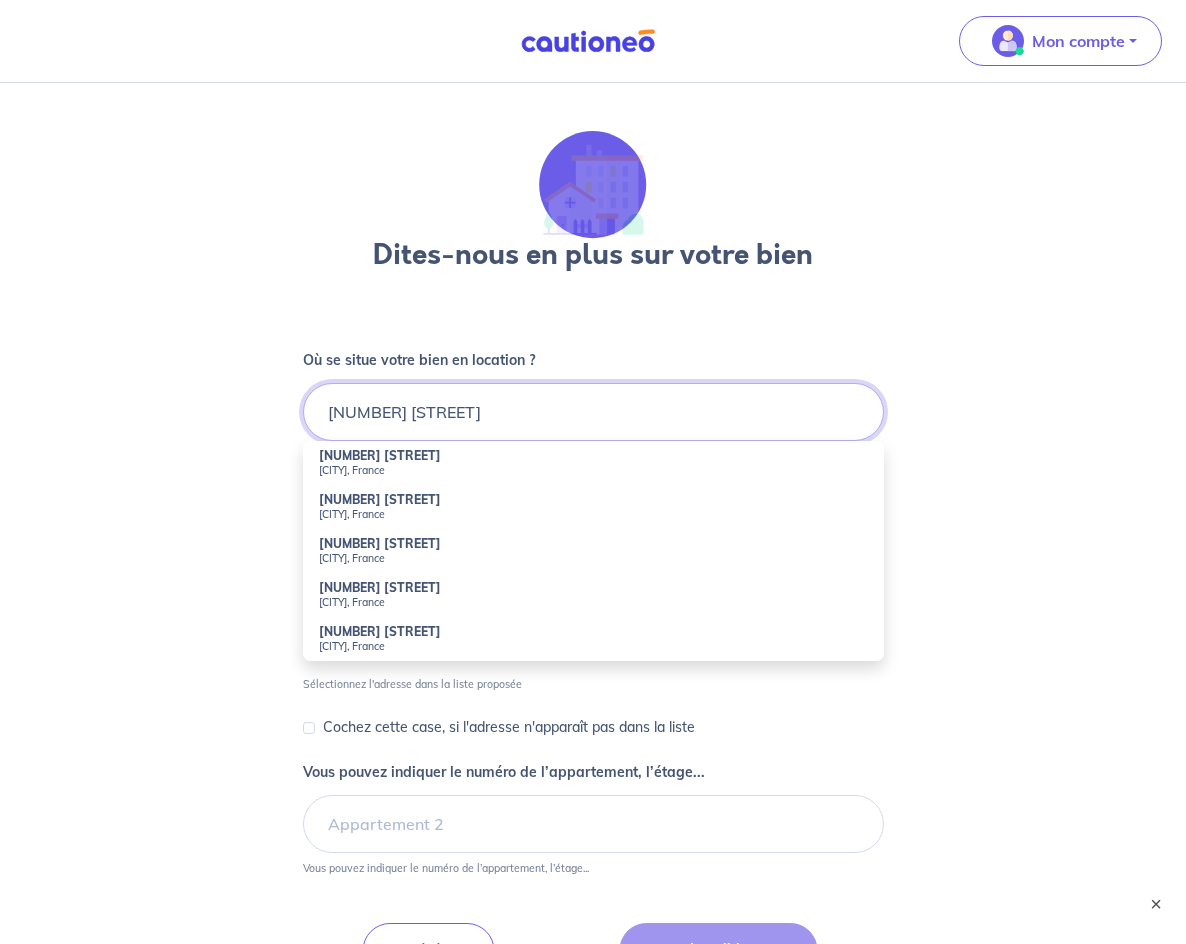 type on "[NUMBER] [STREET]" 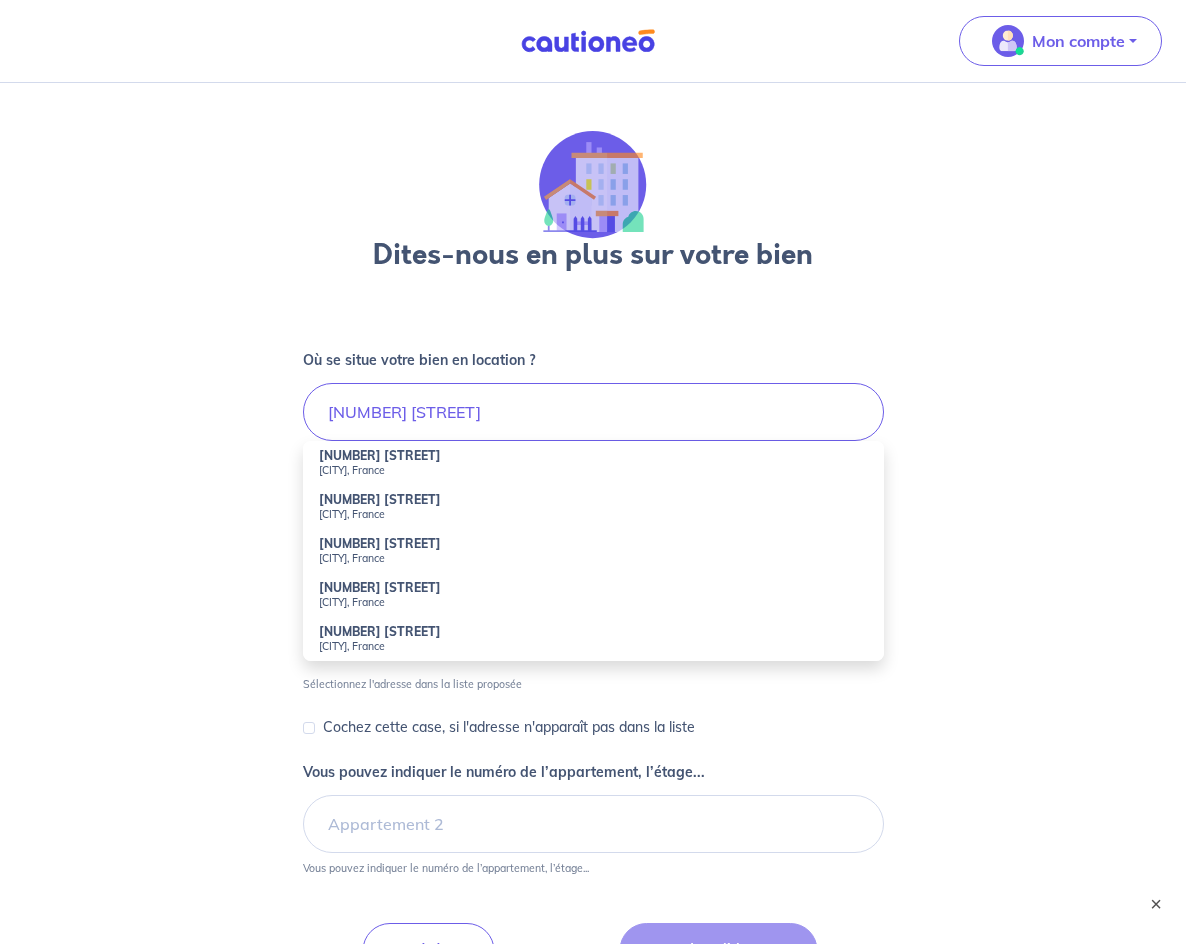 click on "[CITY], France" at bounding box center (593, 470) 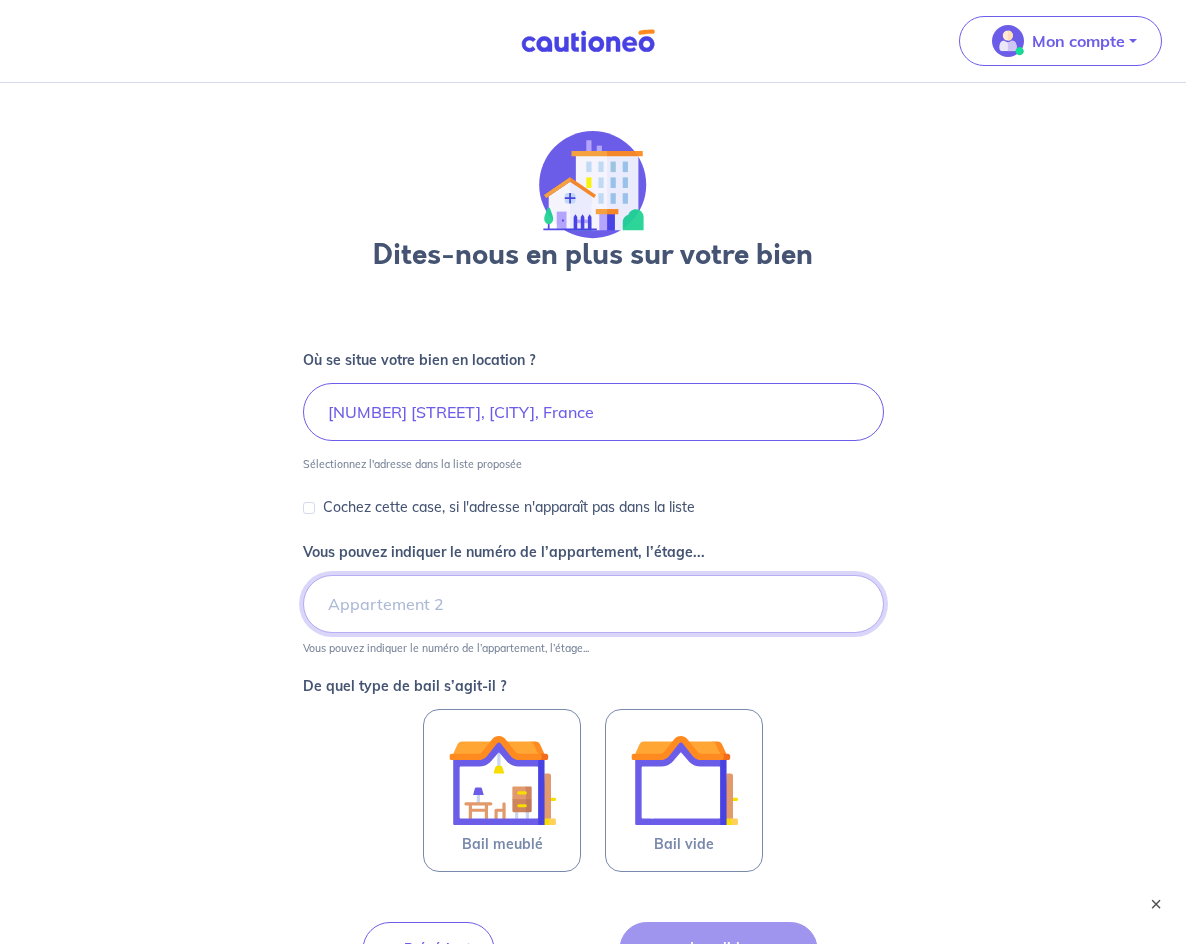 click on "Vous pouvez indiquer le numéro de l’appartement, l’étage..." at bounding box center [593, 604] 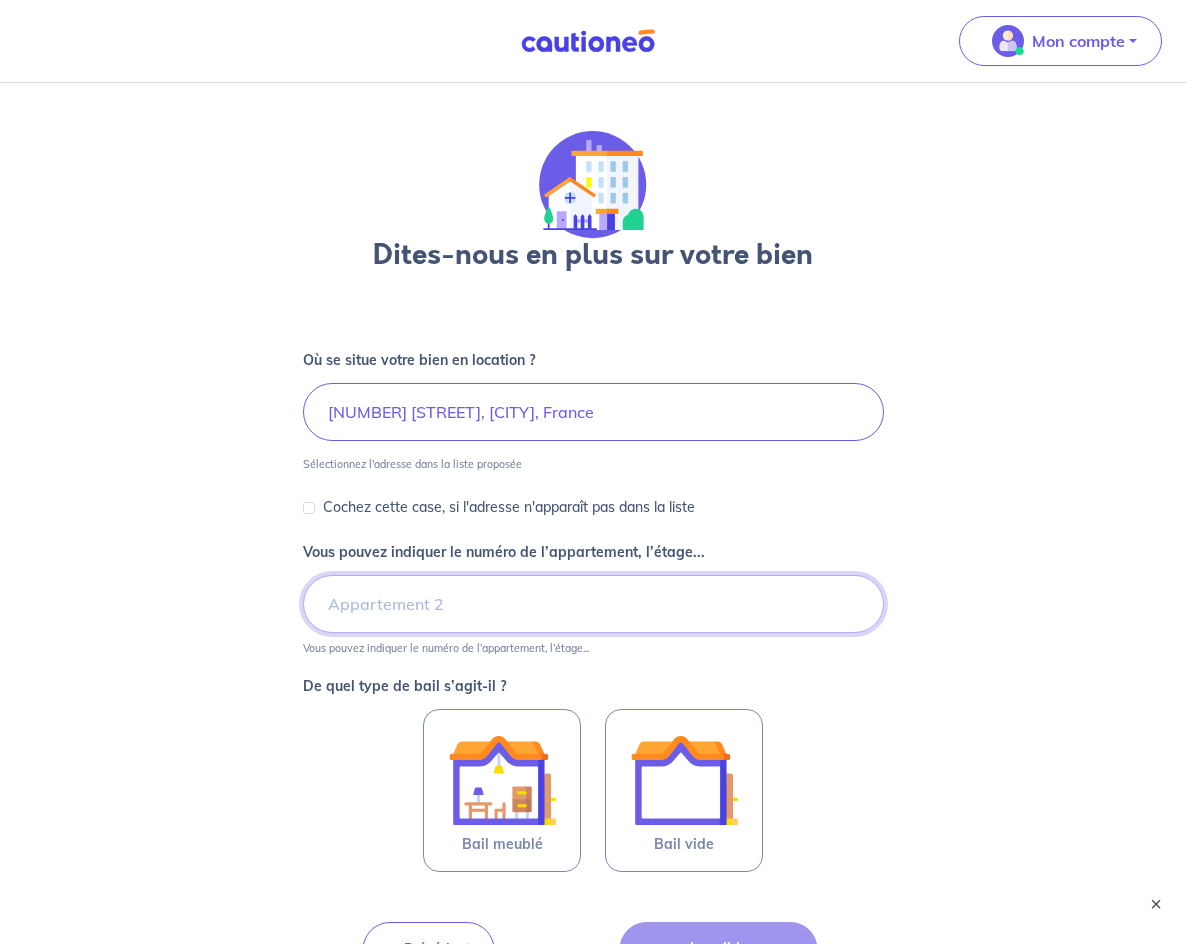 click on "Vous pouvez indiquer le numéro de l’appartement, l’étage..." at bounding box center (593, 604) 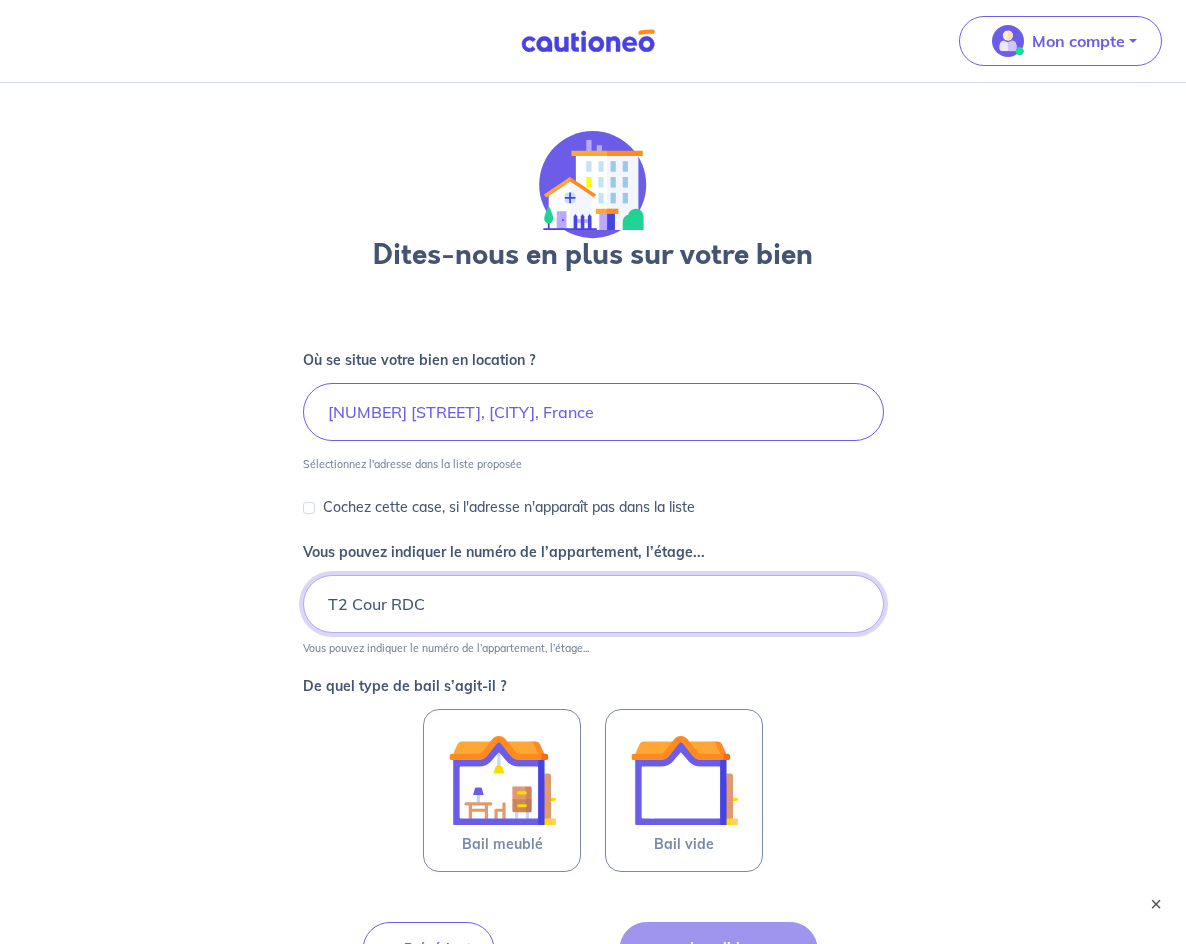 type on "T2 Cour RDC" 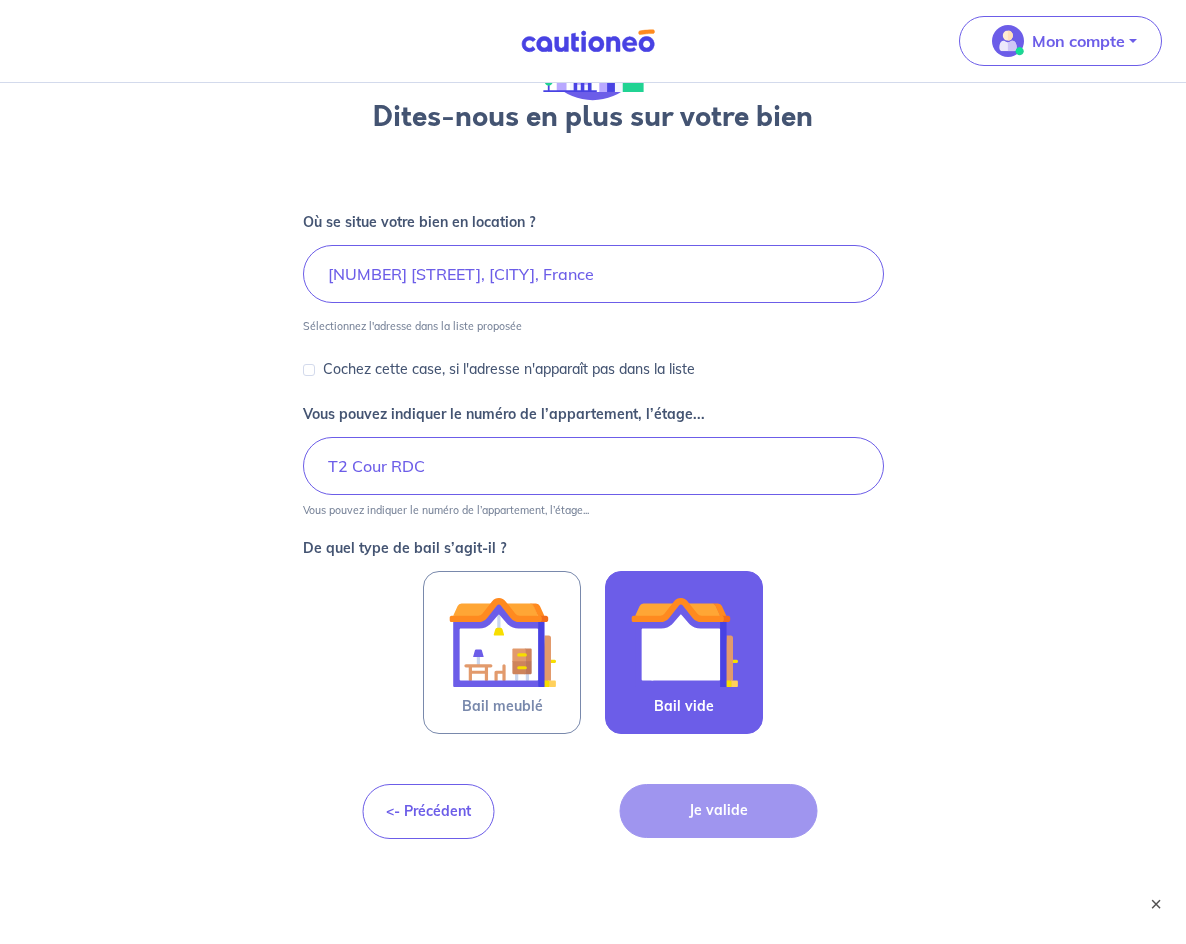 click at bounding box center [684, 642] 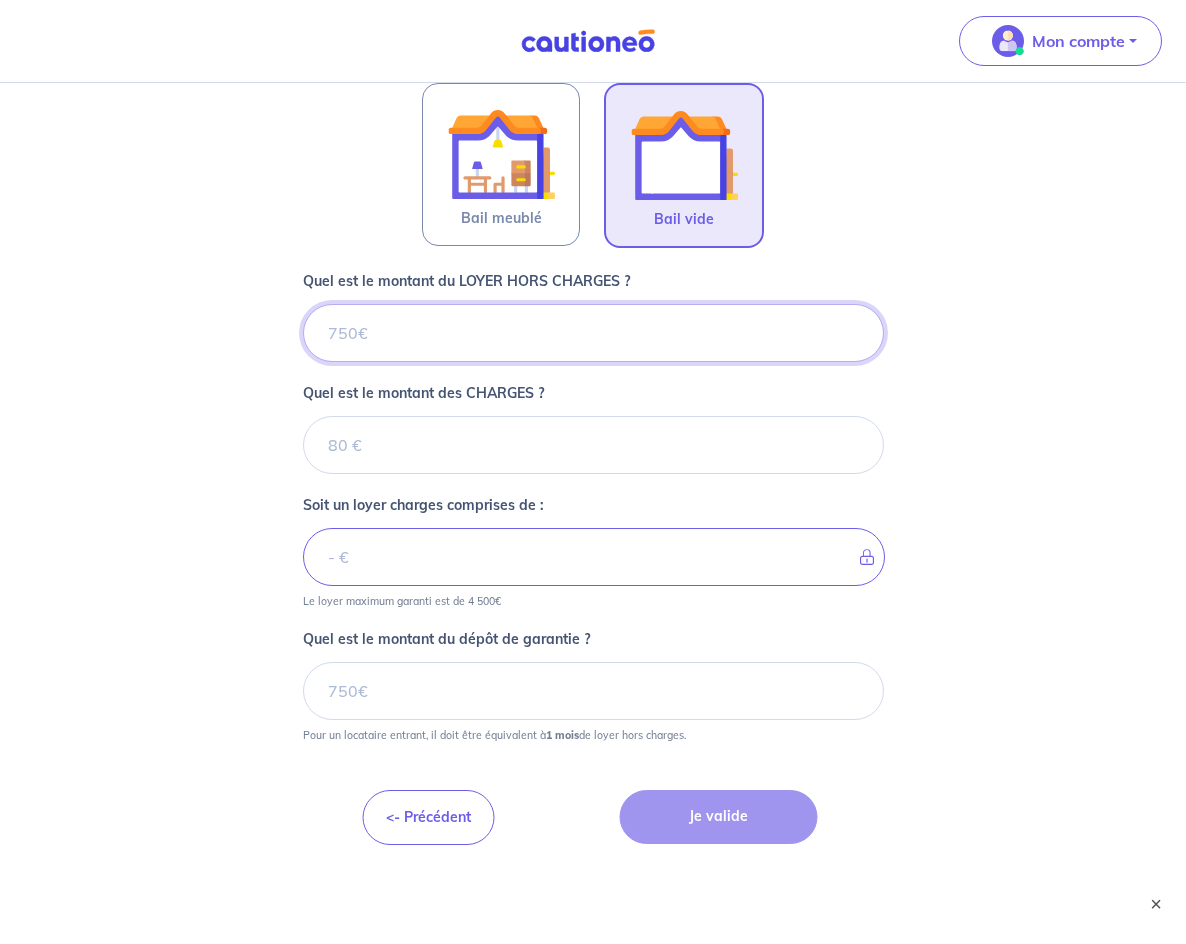 scroll, scrollTop: 632, scrollLeft: 0, axis: vertical 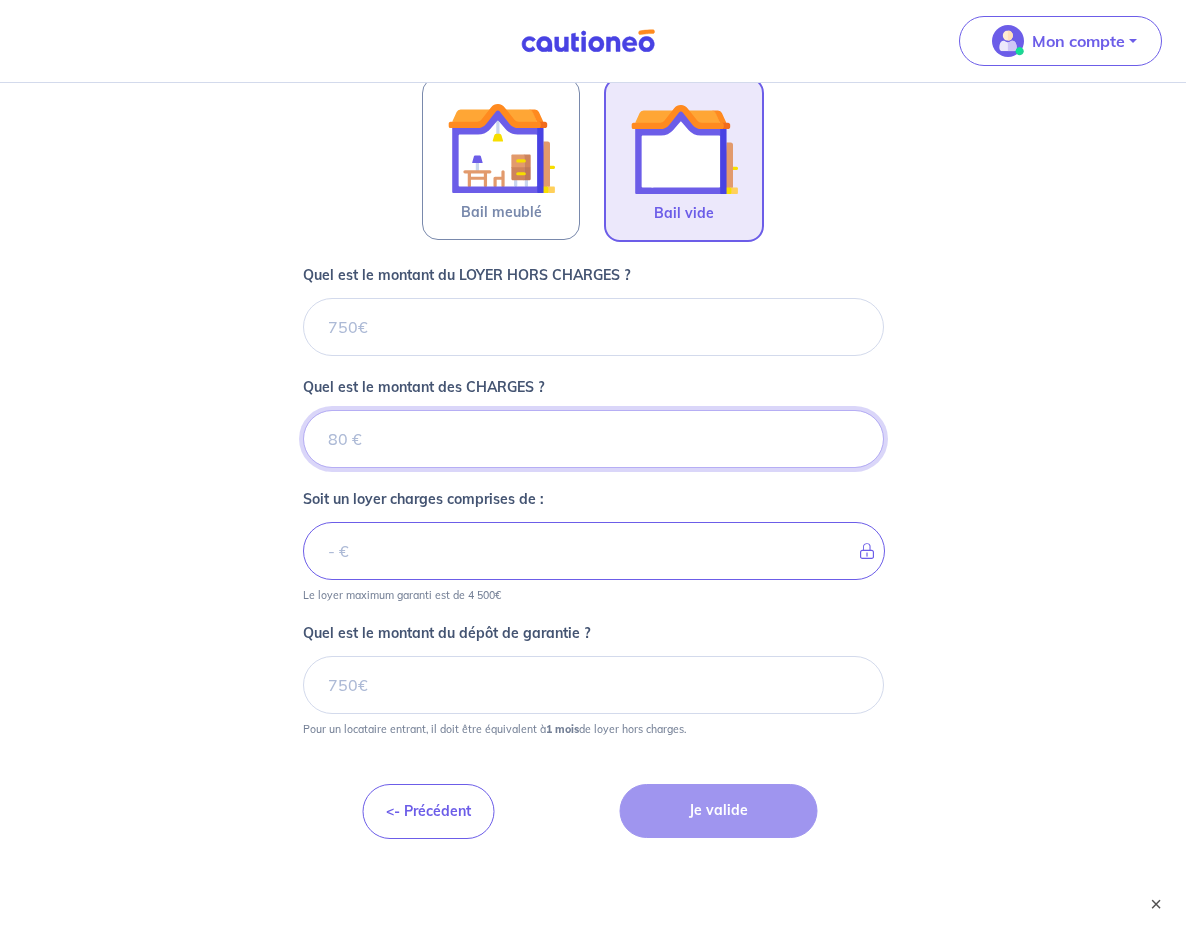 click on "Quel est le montant des CHARGES ?" at bounding box center (593, 439) 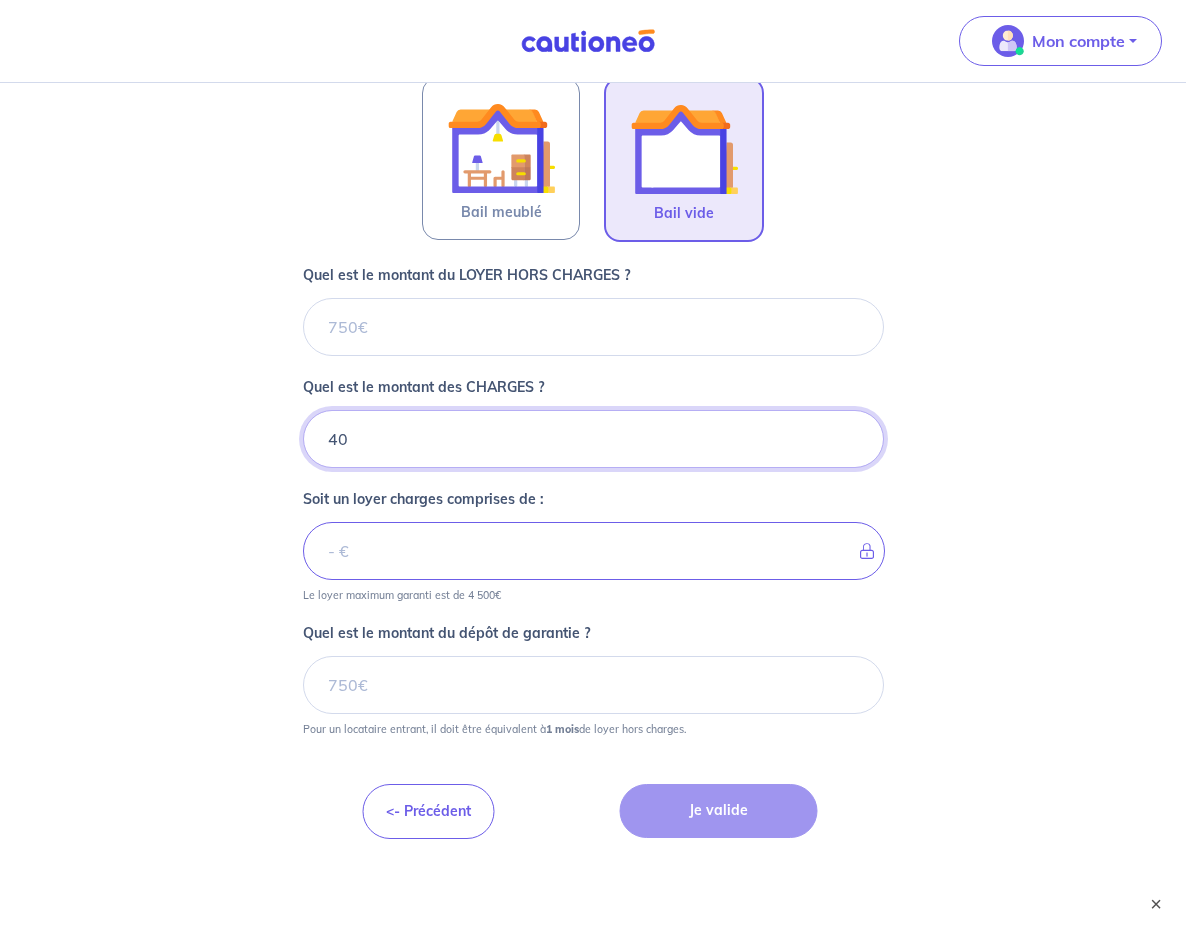 type on "40" 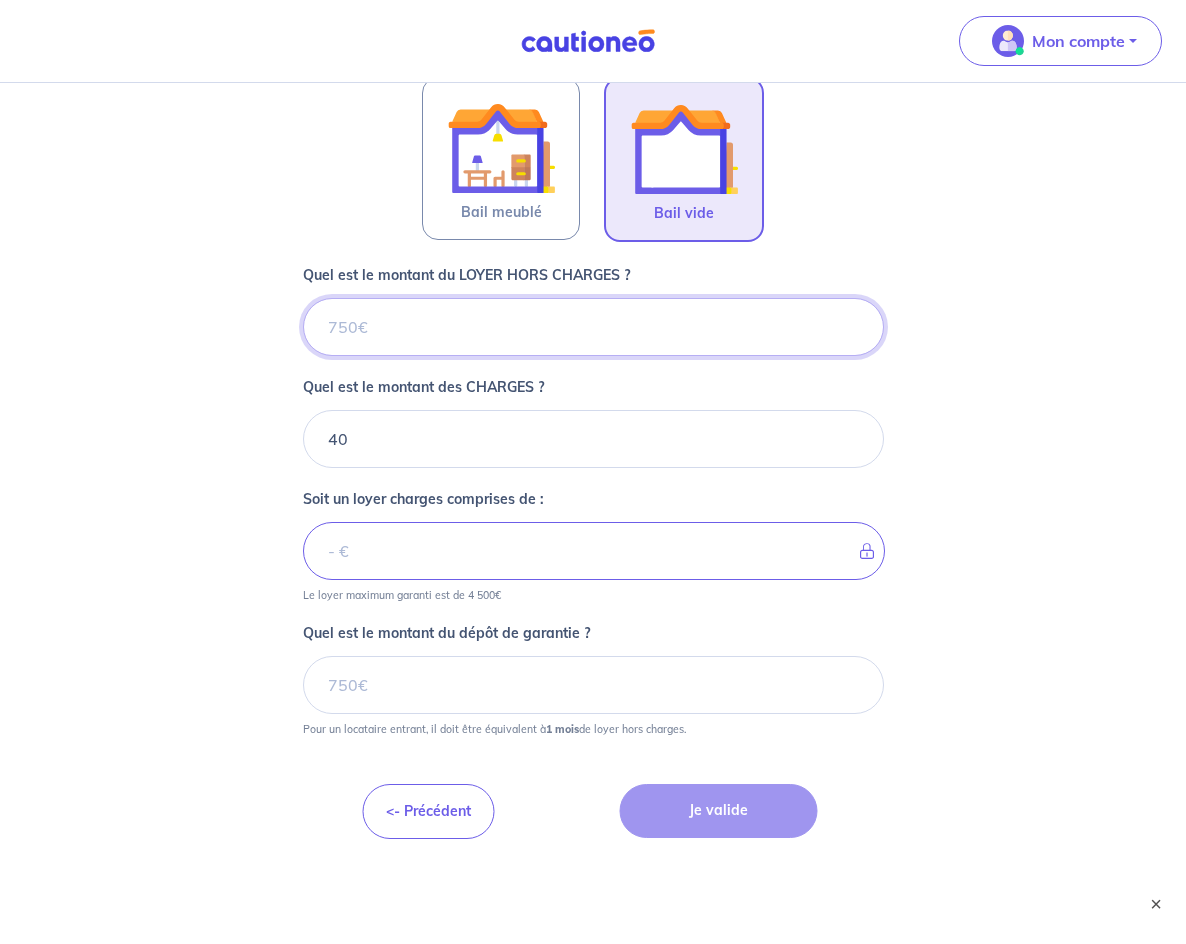 click on "Quel est le montant du LOYER HORS CHARGES ?" at bounding box center [593, 327] 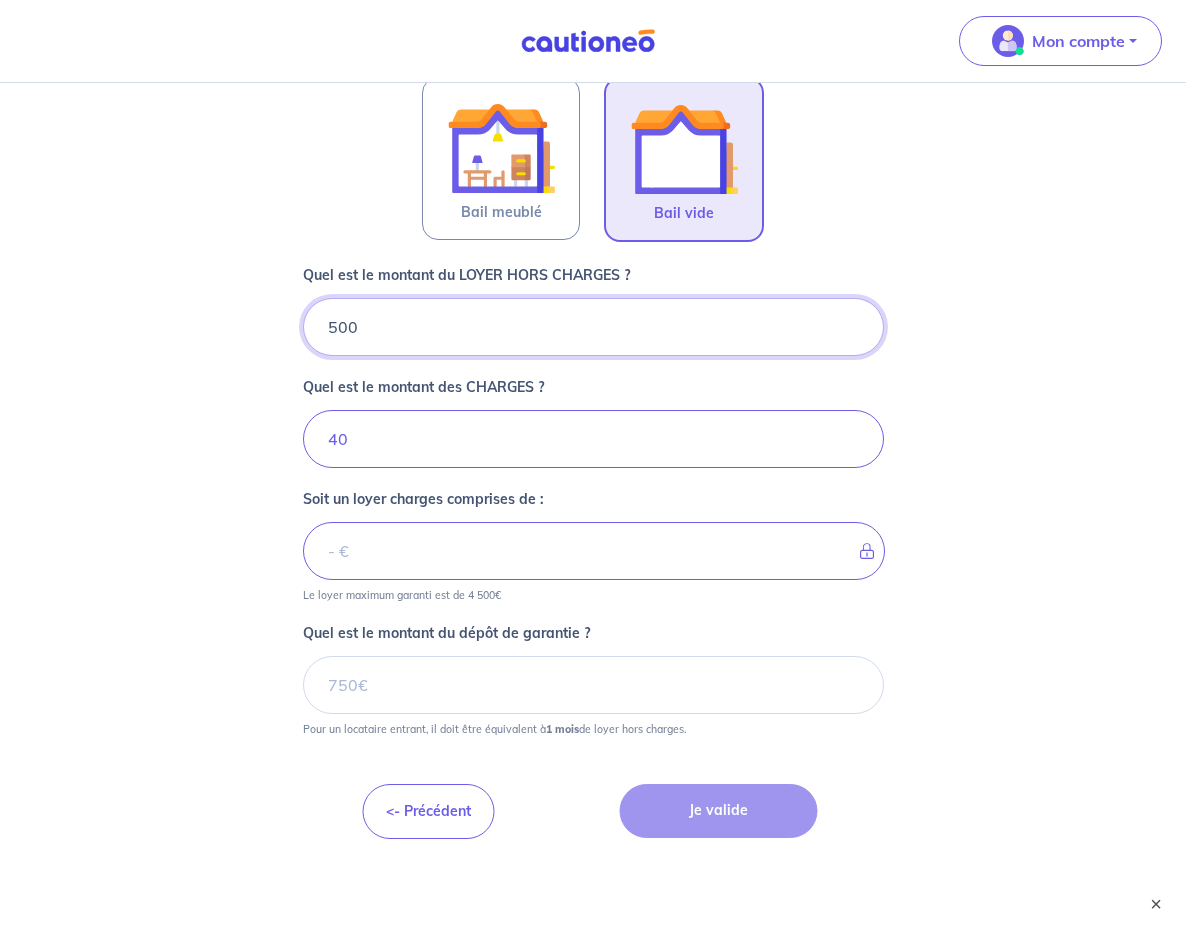 type on "500" 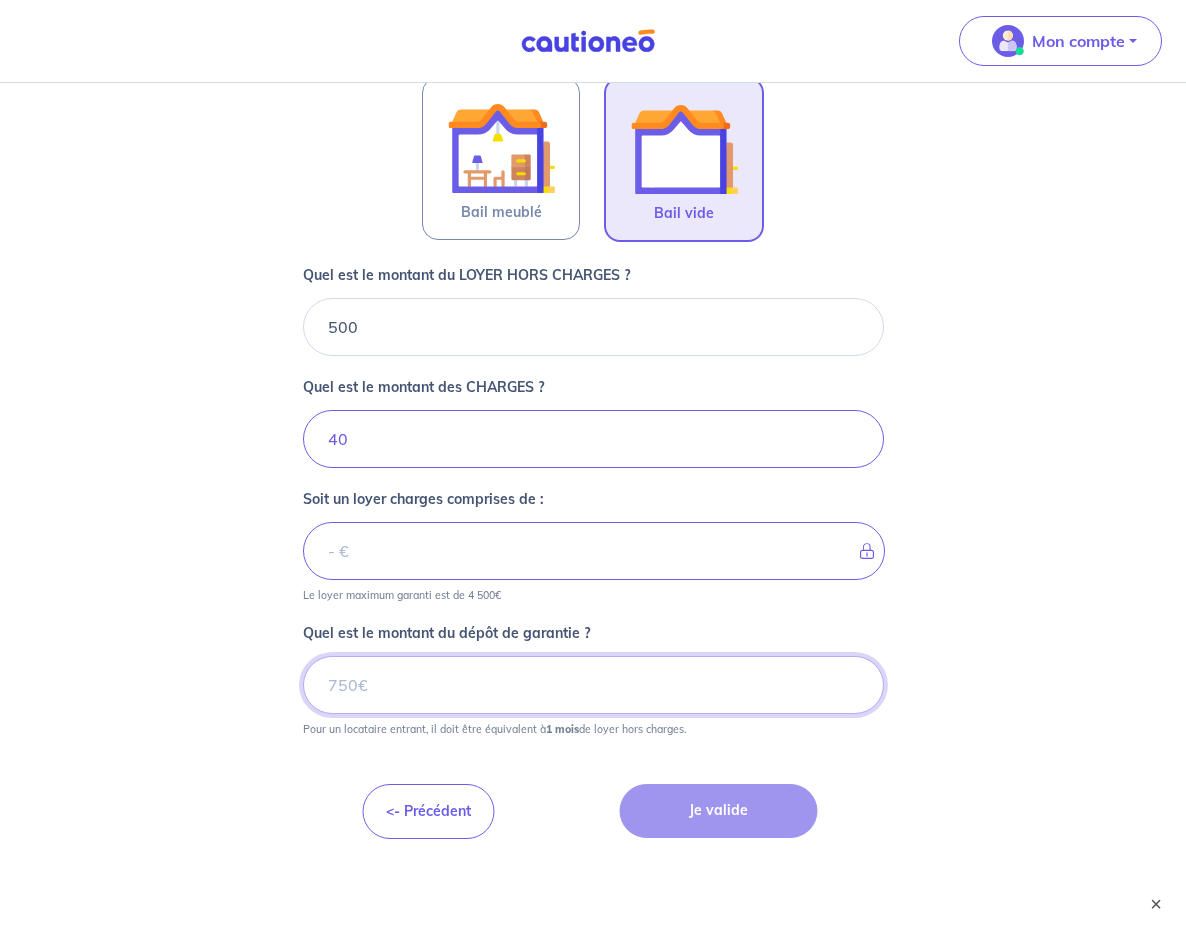 click on "Quel est le montant du dépôt de garantie ?" at bounding box center (593, 685) 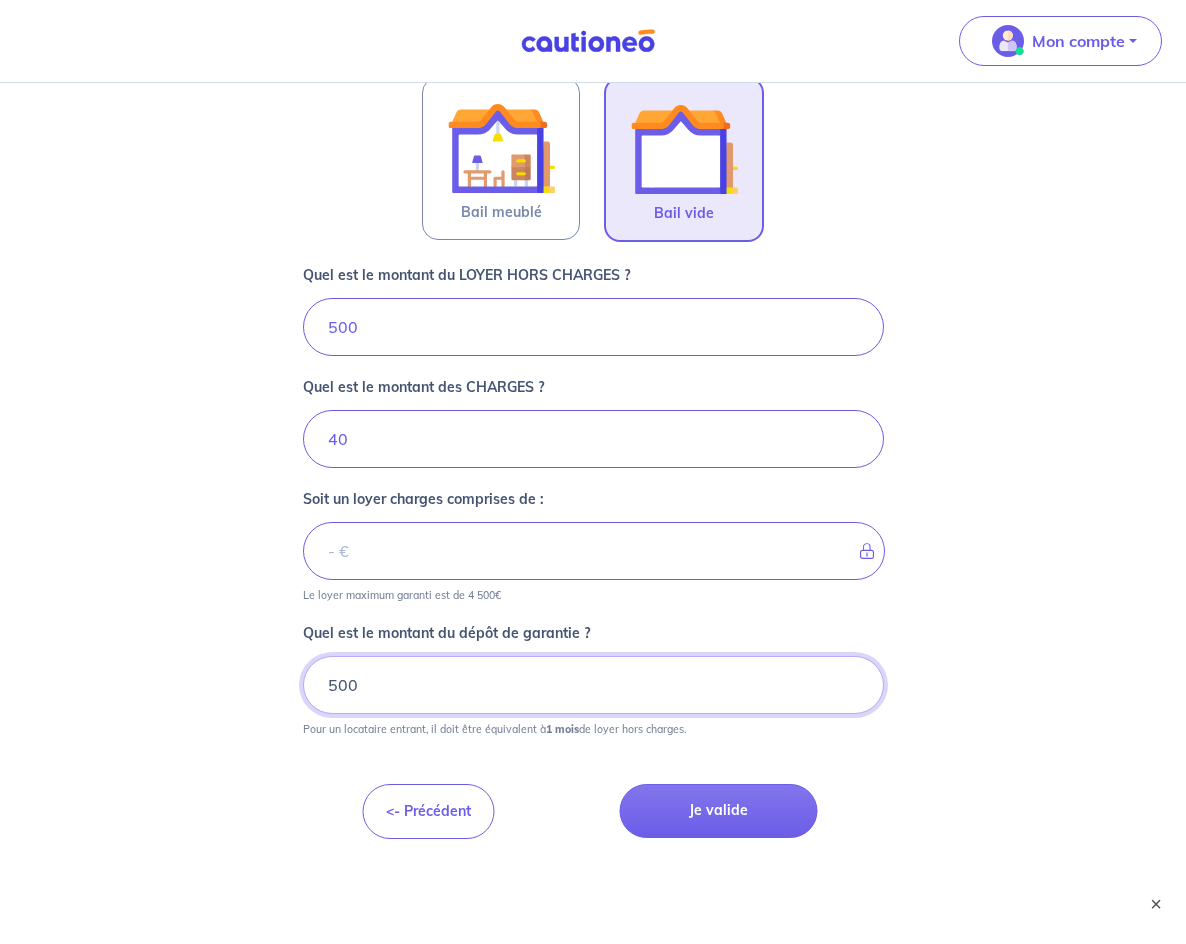 type on "500" 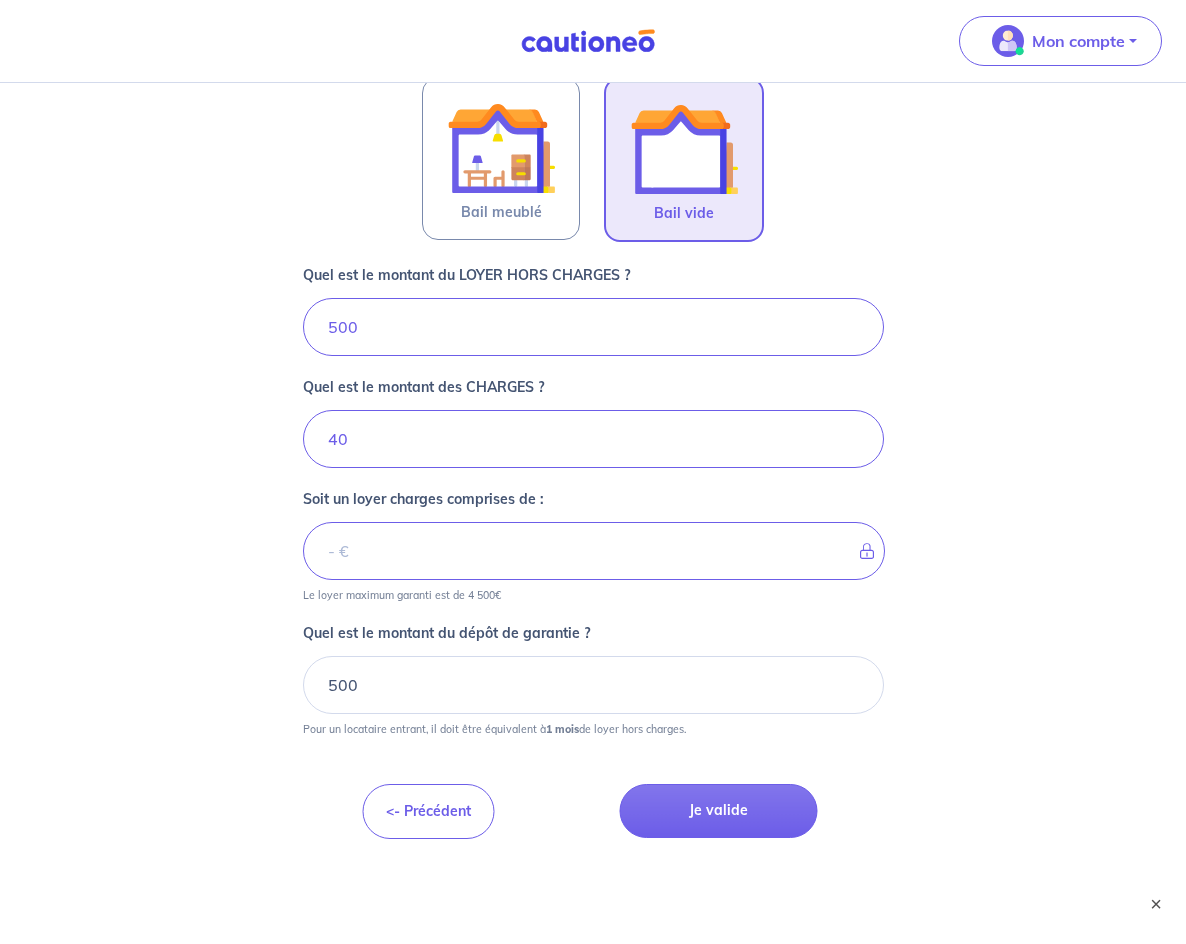 click on "<- Précédent Je valide" at bounding box center [593, 752] 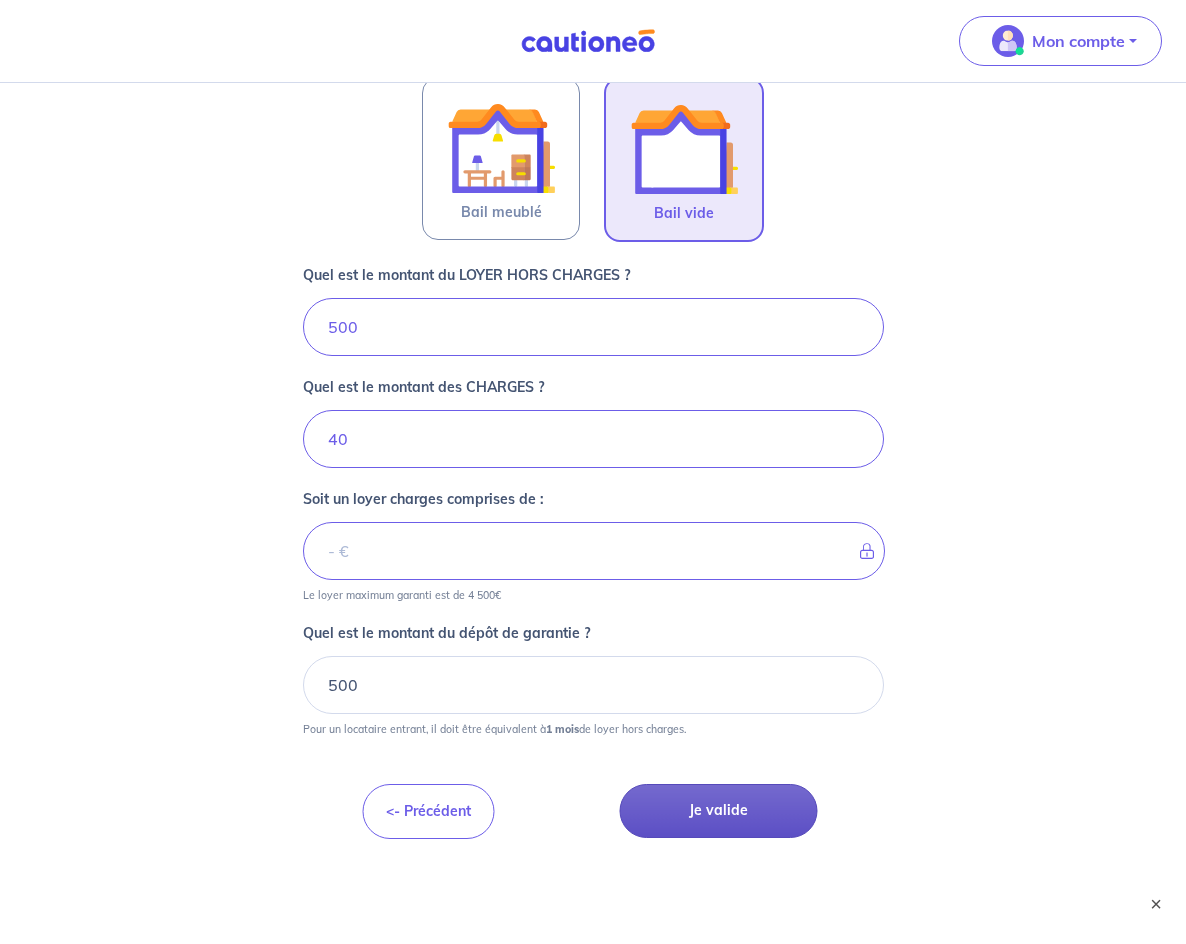 click on "Je valide" at bounding box center (719, 811) 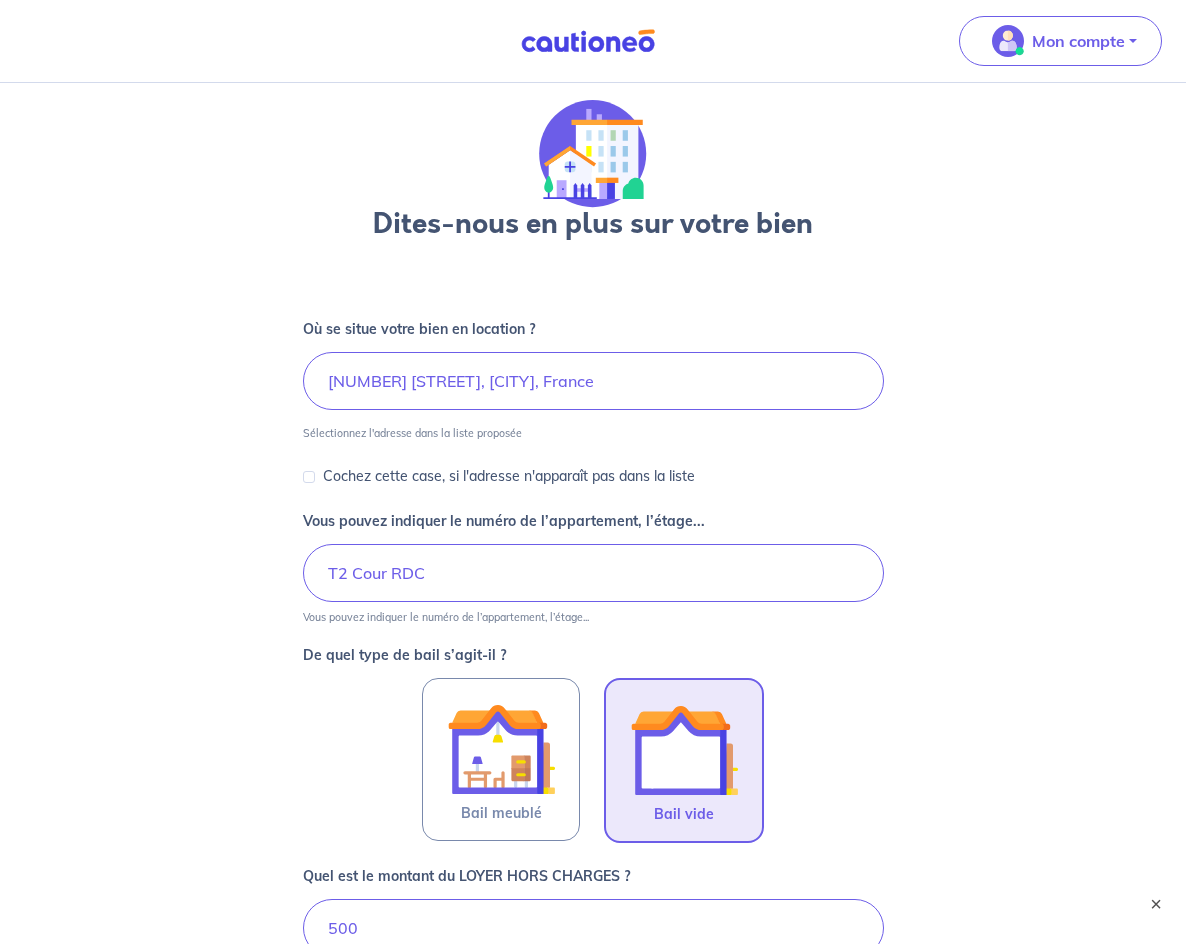 scroll, scrollTop: 0, scrollLeft: 0, axis: both 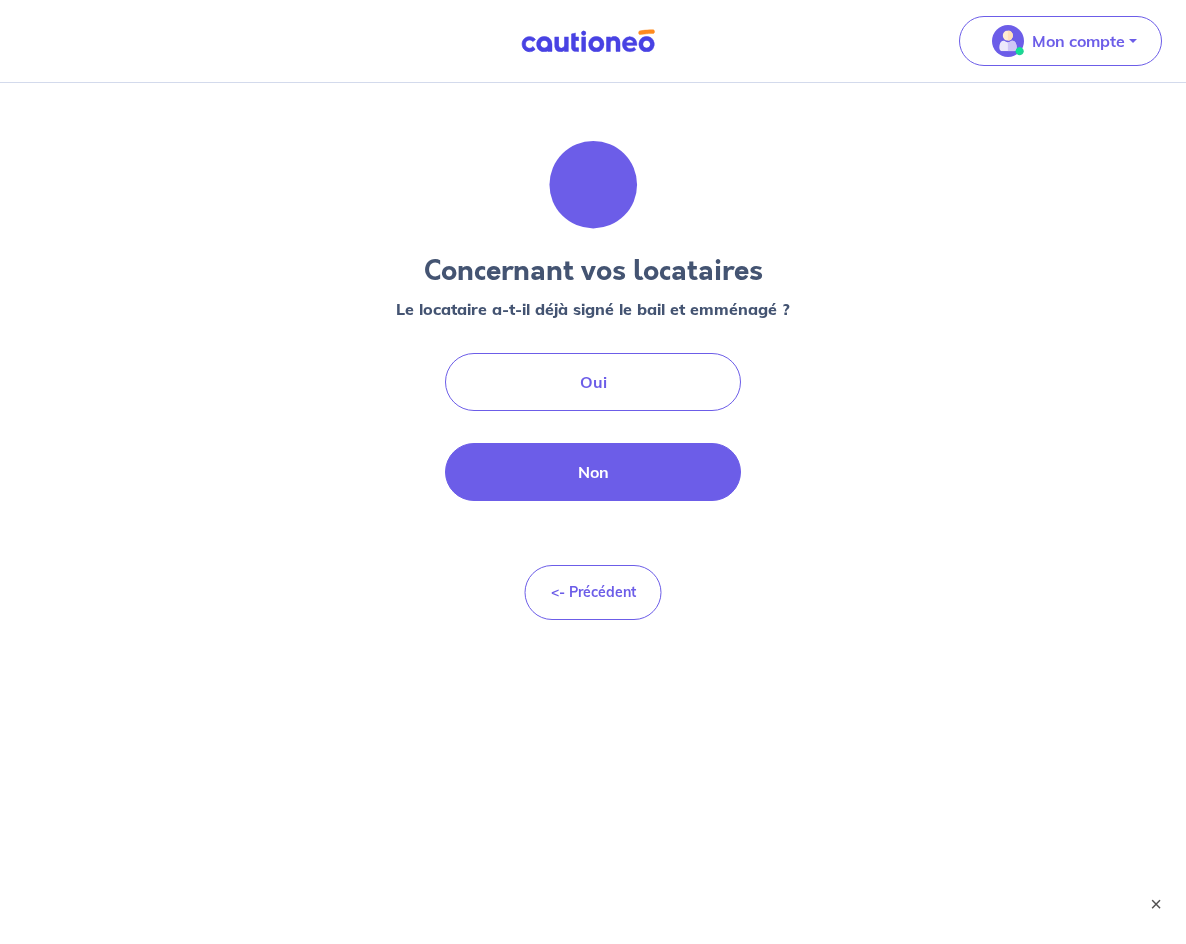 click on "Non" at bounding box center (593, 472) 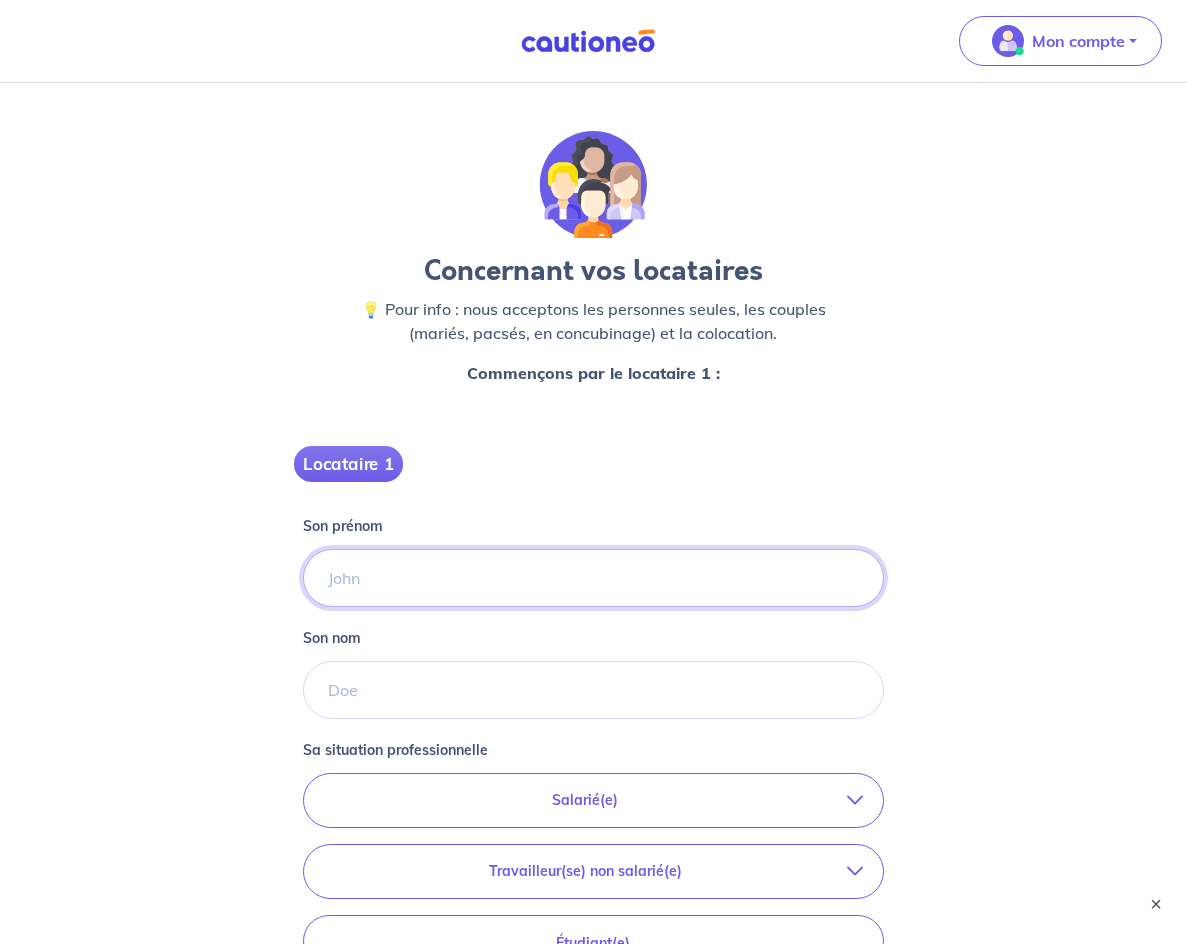 click on "Son prénom" at bounding box center (593, 578) 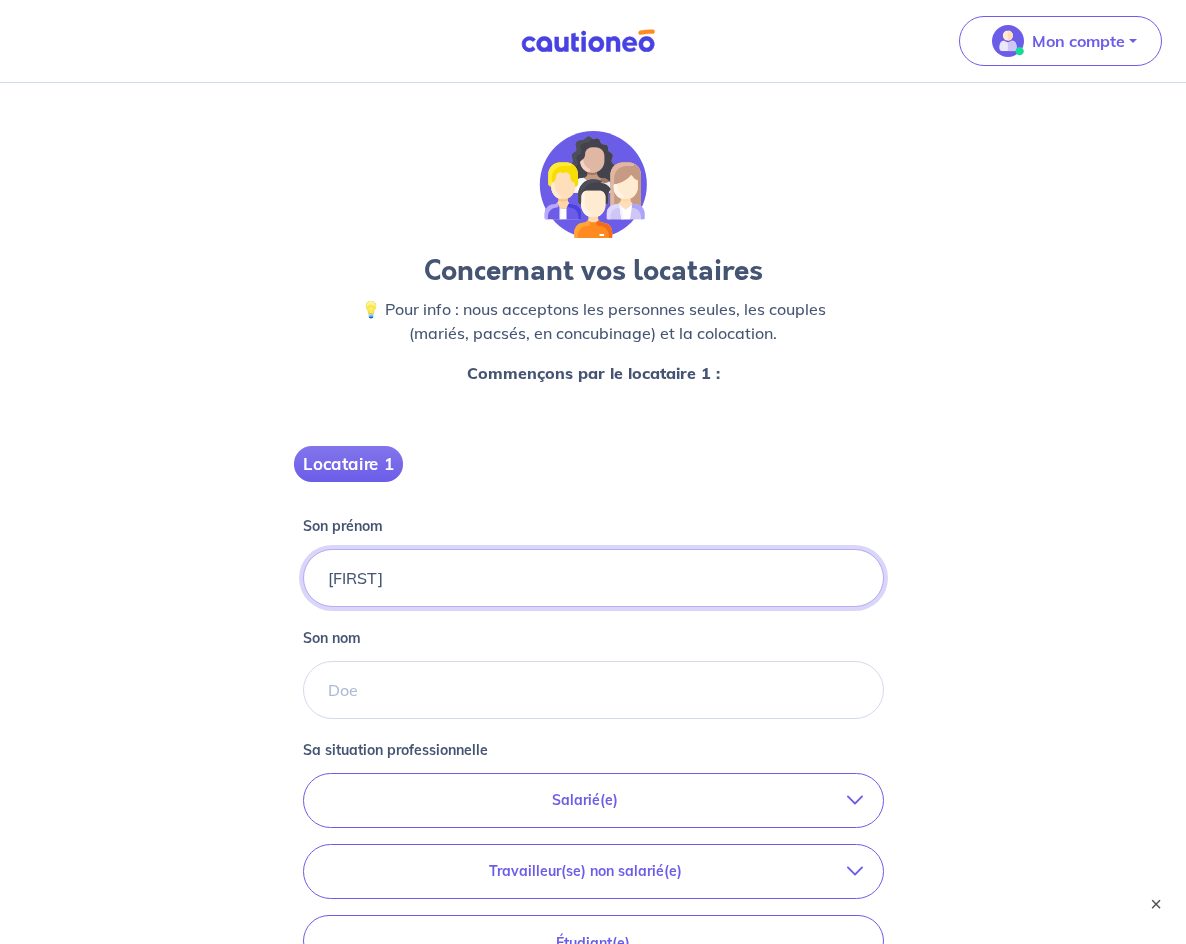 type on "[FIRST]" 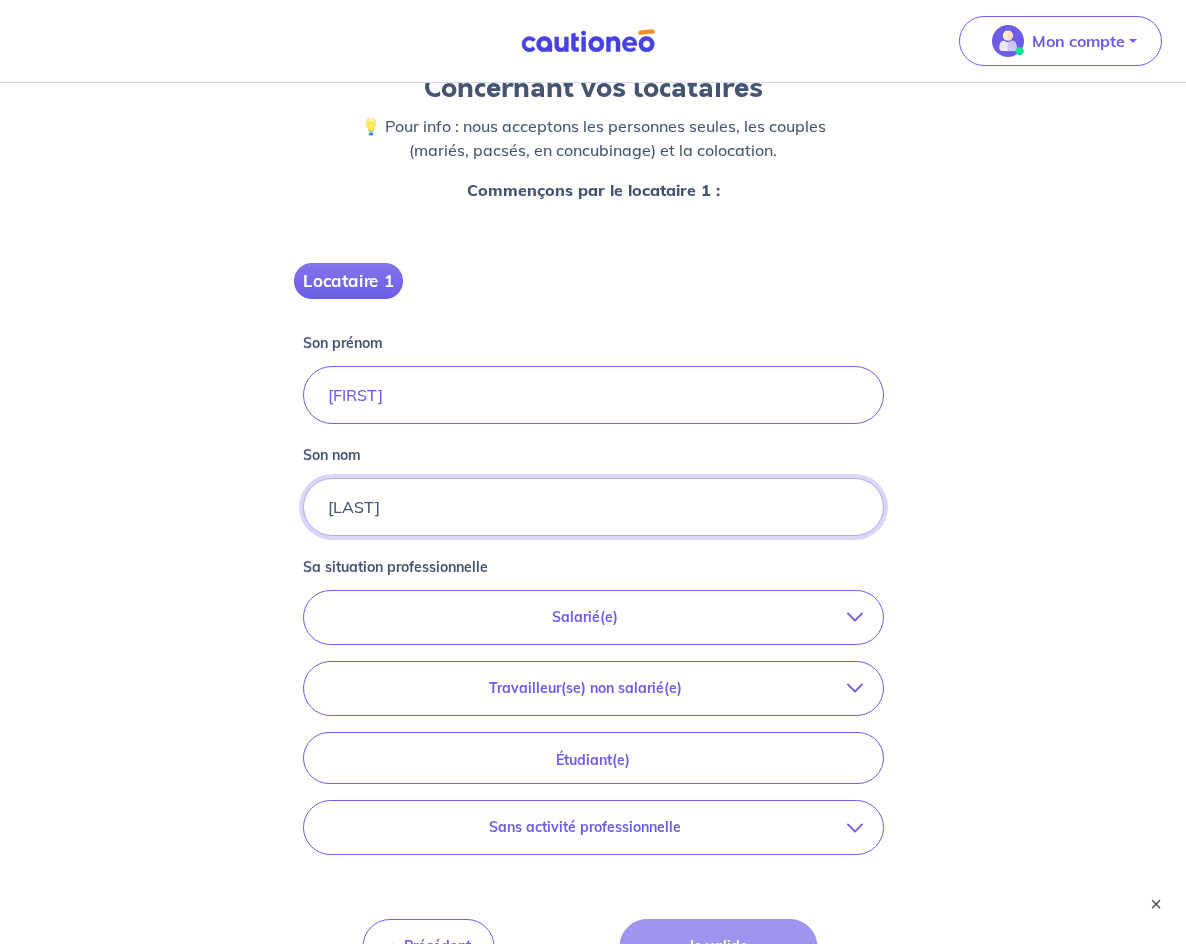 scroll, scrollTop: 200, scrollLeft: 0, axis: vertical 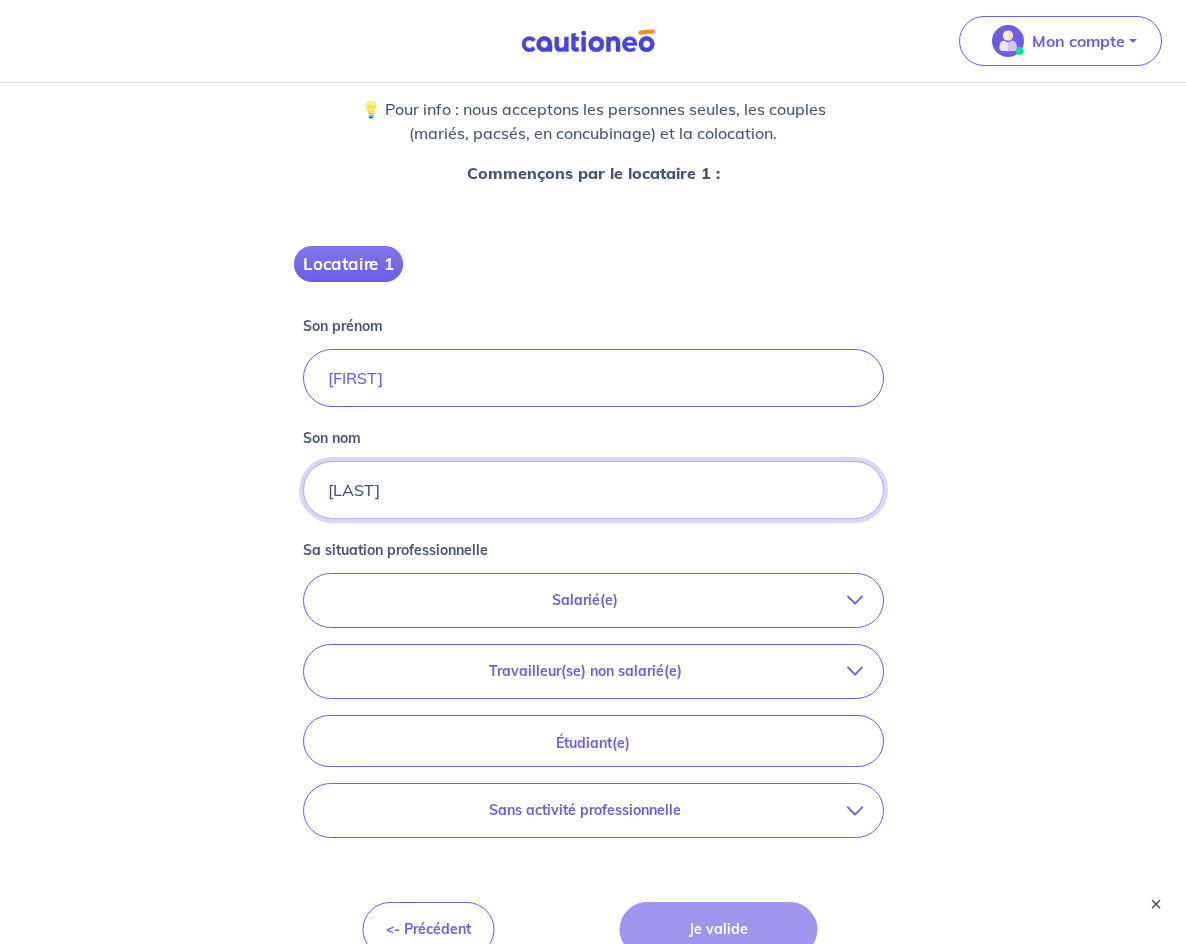 type on "[LAST]" 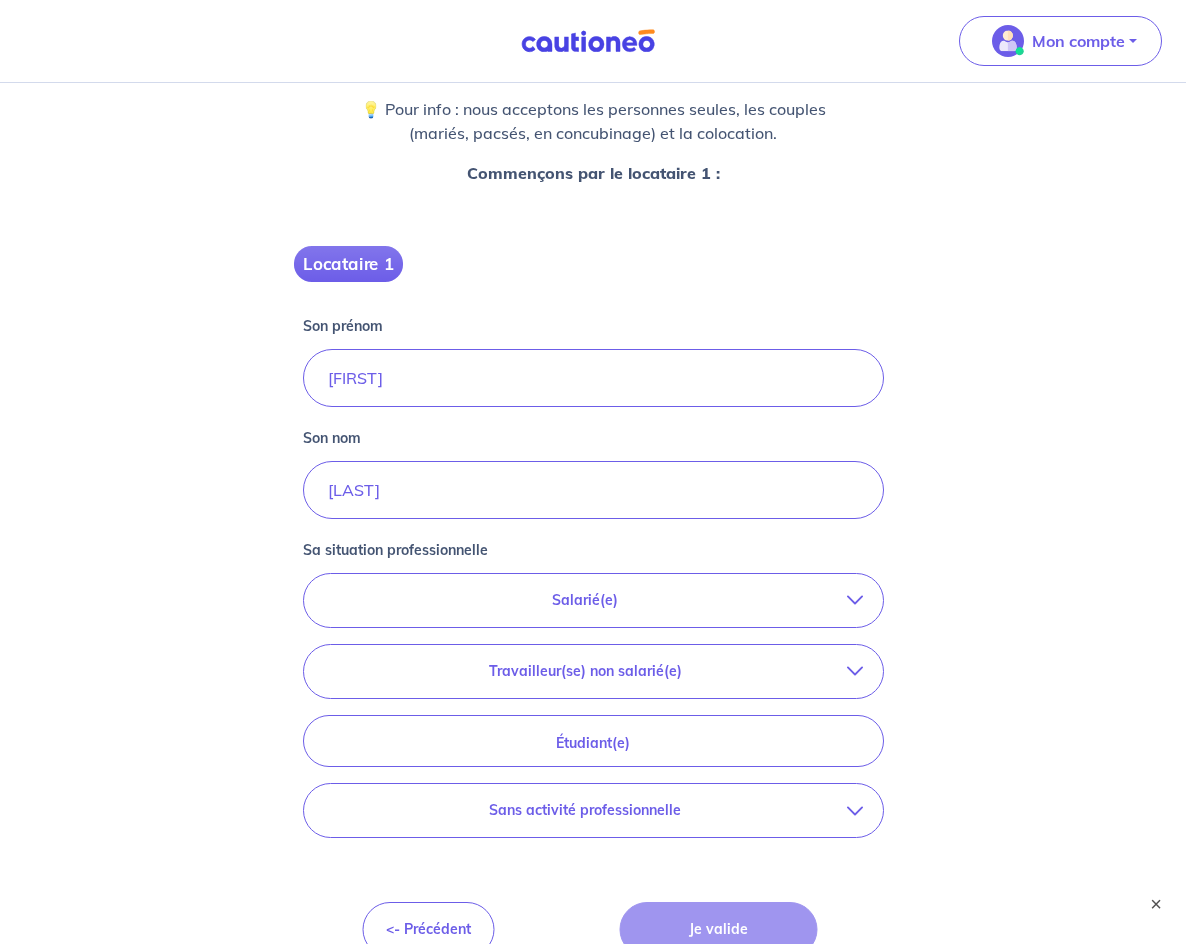 click on "Salarié(e)" at bounding box center [585, 600] 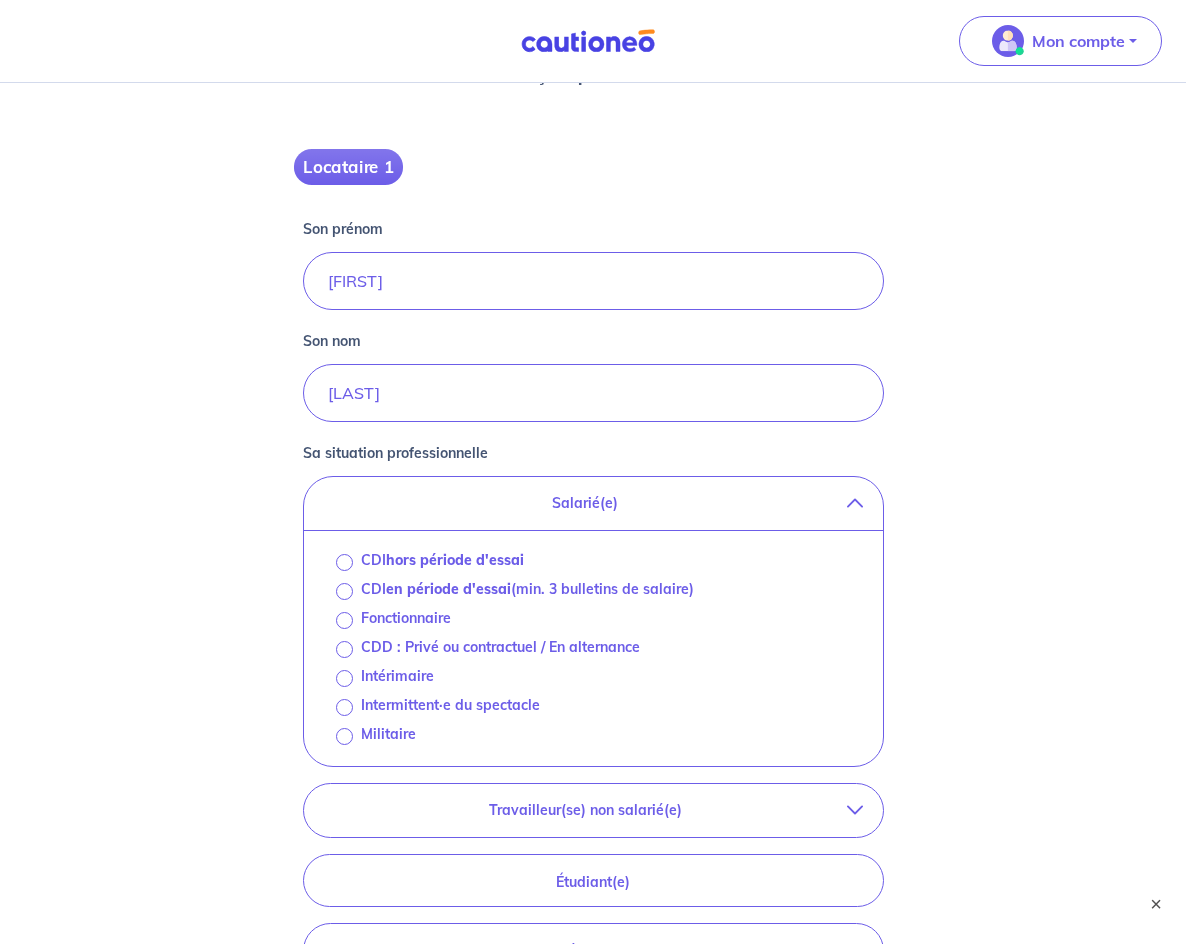 scroll, scrollTop: 300, scrollLeft: 0, axis: vertical 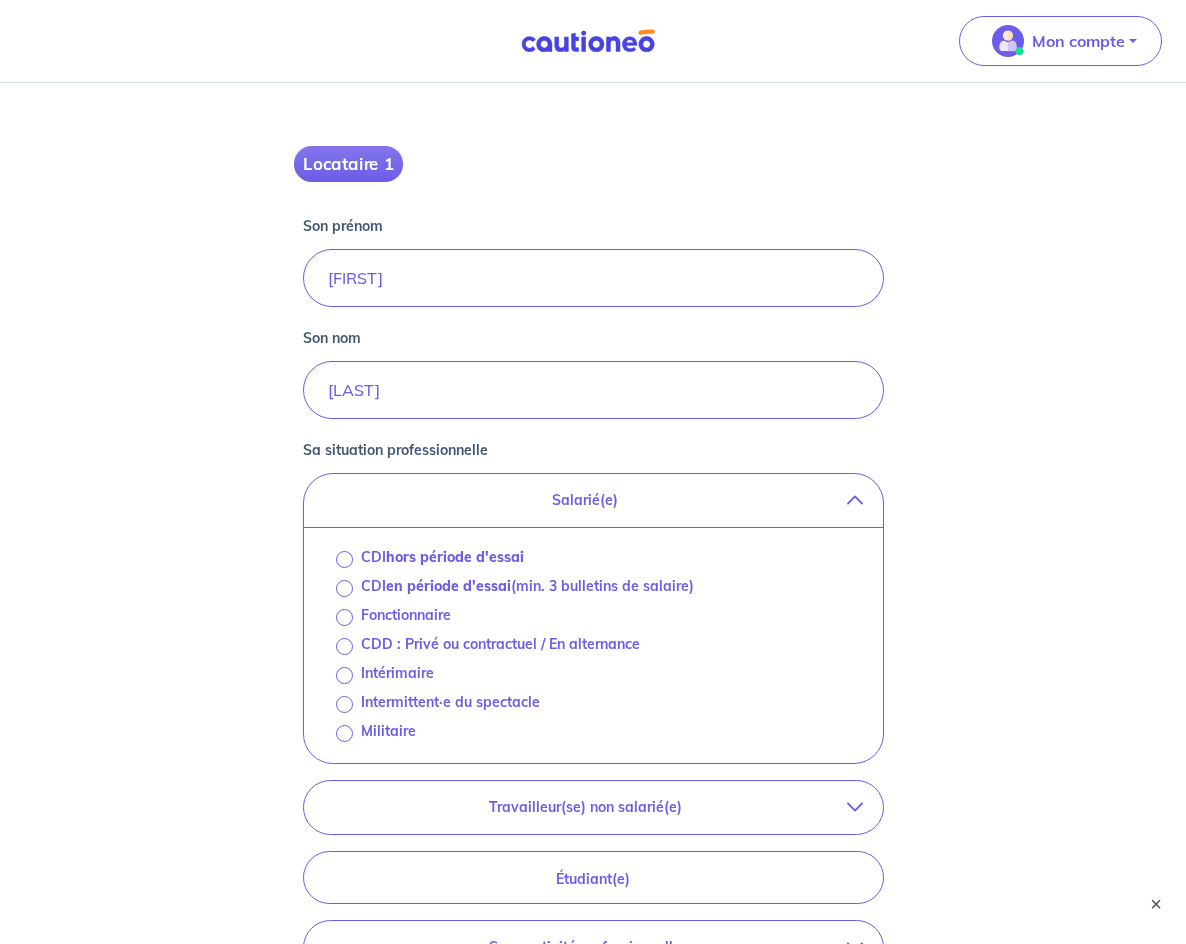 click on "CDD : Privé ou contractuel / En alternance" at bounding box center (430, 557) 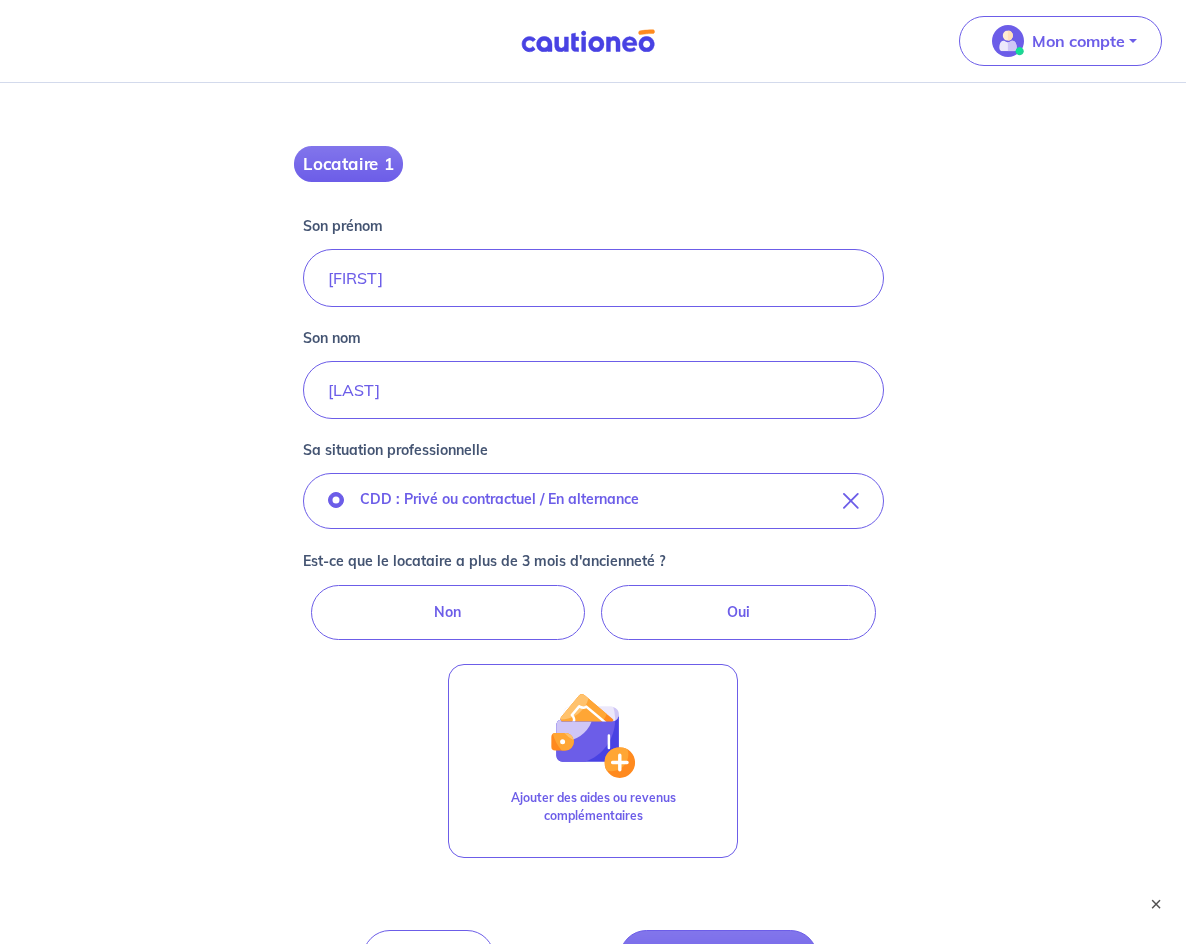 click on "Oui" at bounding box center [738, 612] 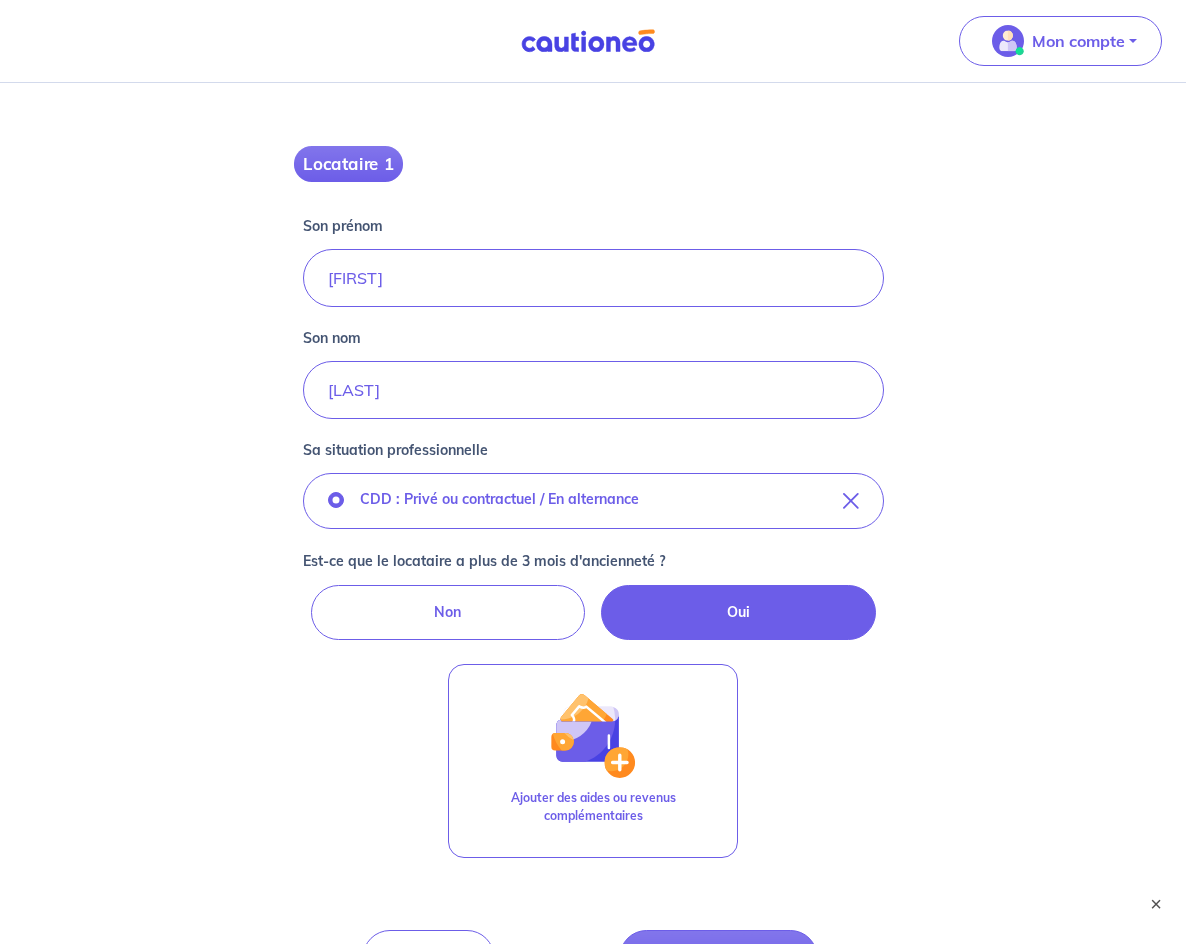 radio on "true" 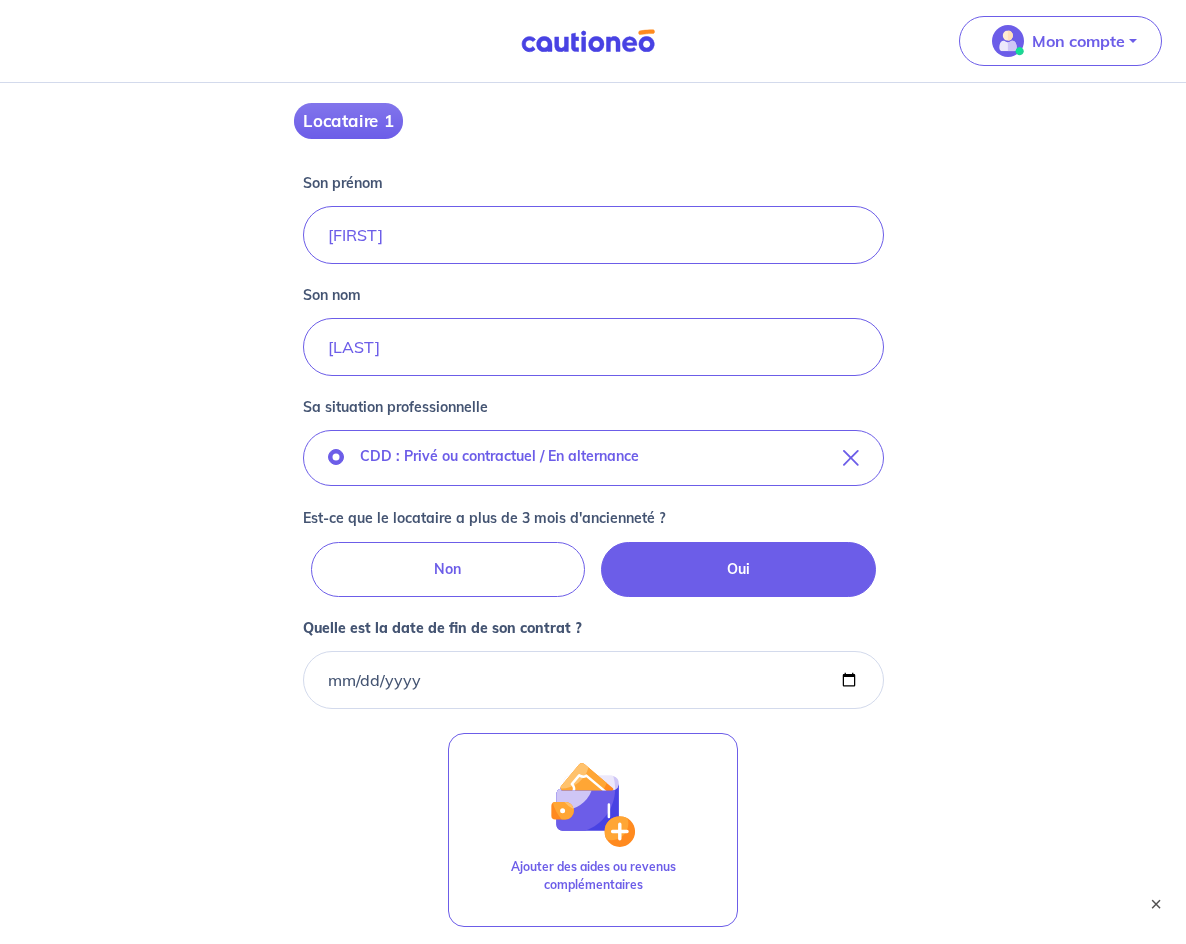 scroll, scrollTop: 400, scrollLeft: 0, axis: vertical 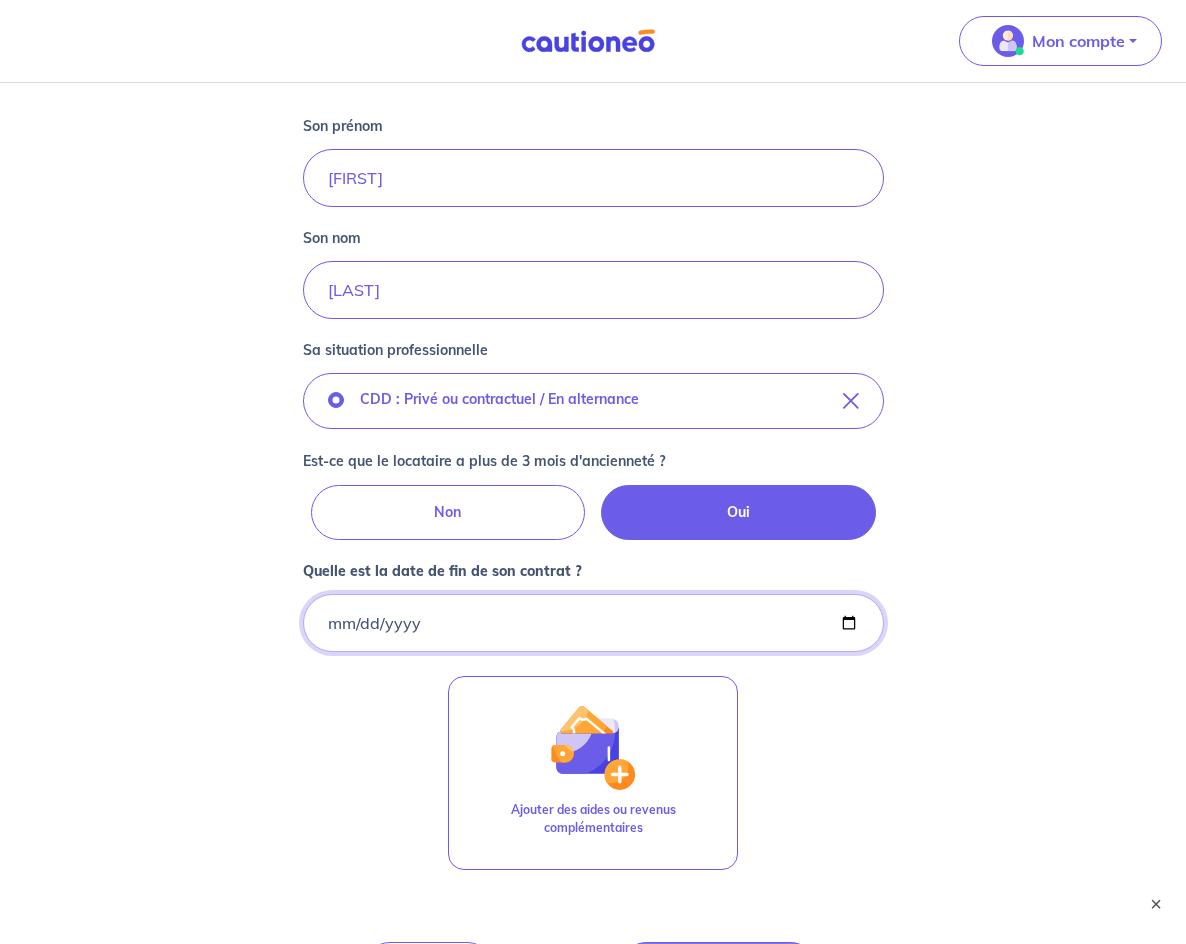 click on "Quelle est la date de fin de son contrat ?" at bounding box center (593, 623) 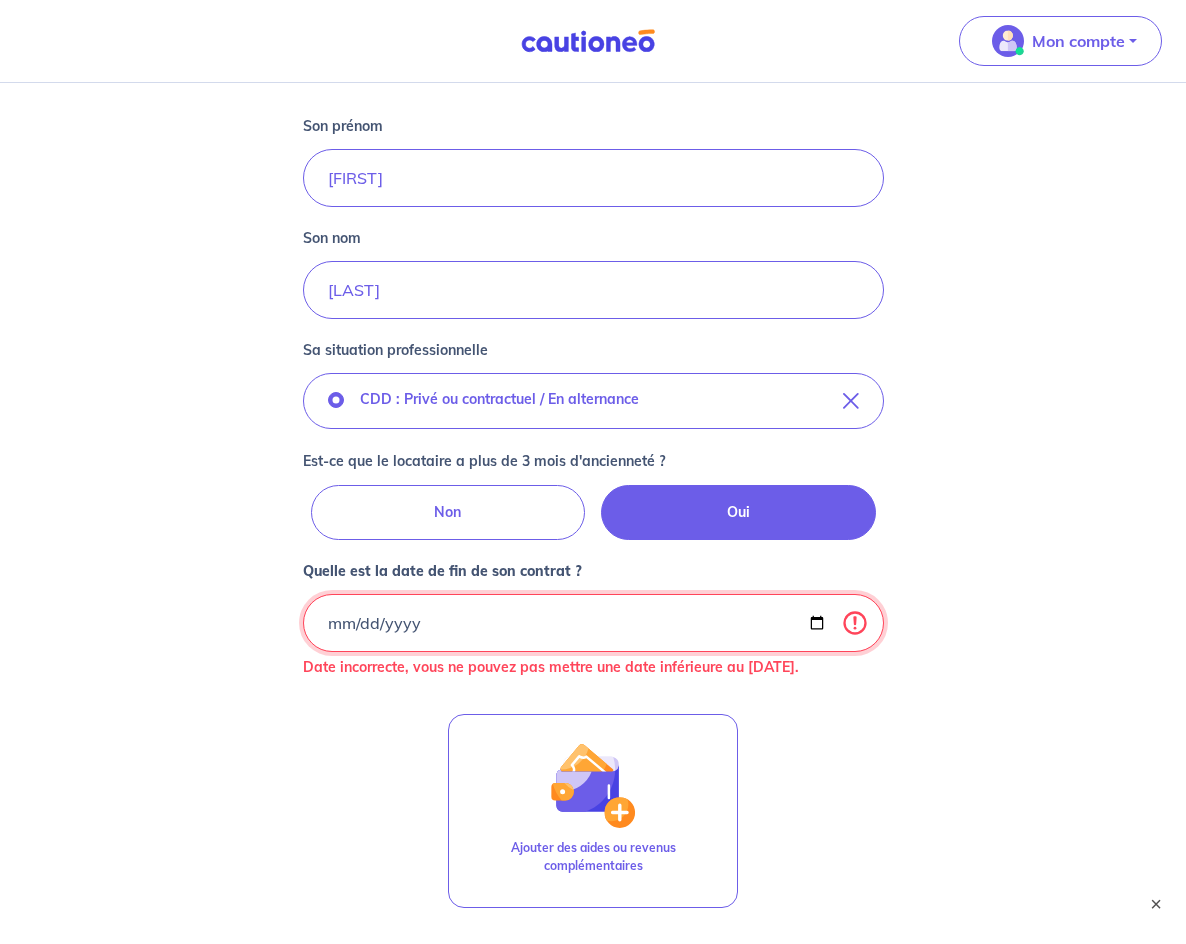 type on "[DATE]" 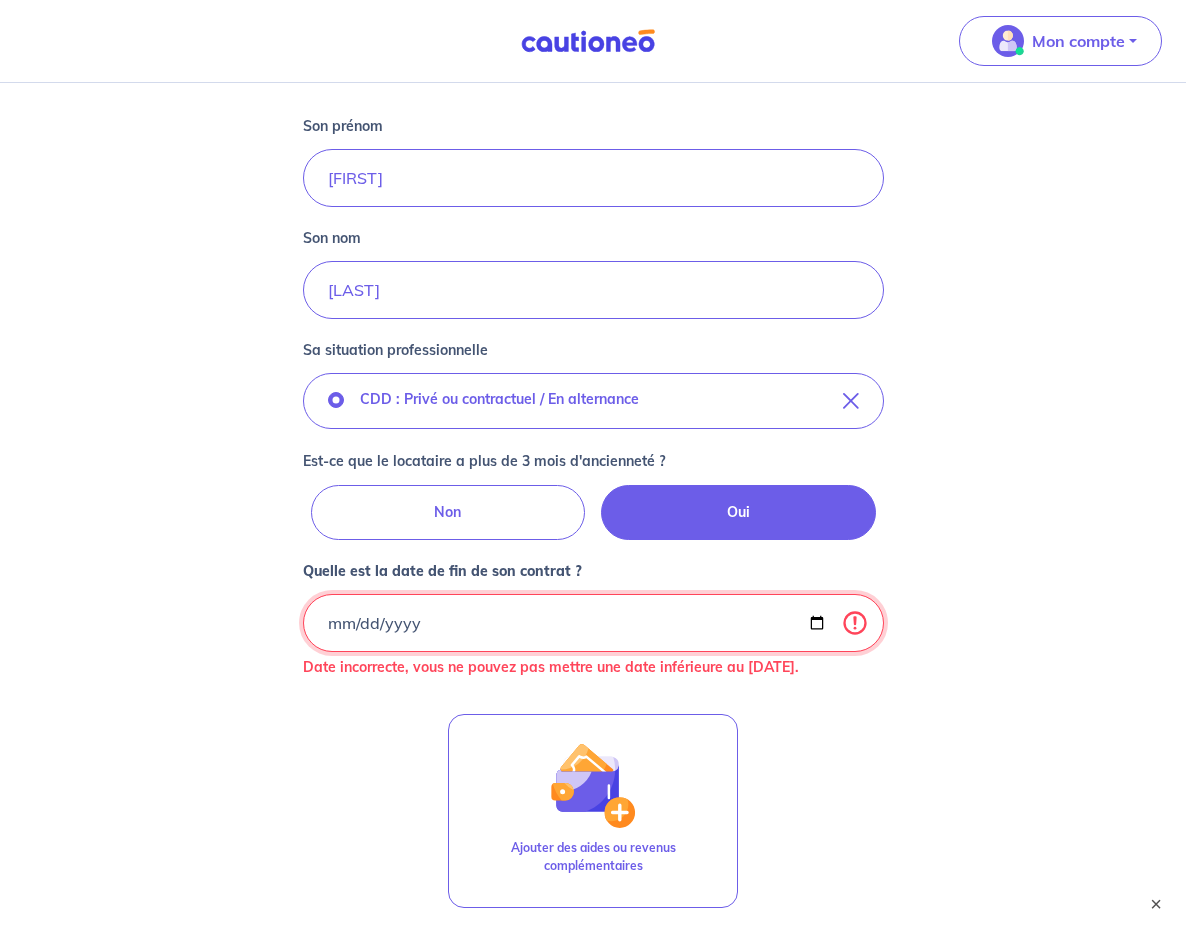 click on "[DATE]" at bounding box center (593, 623) 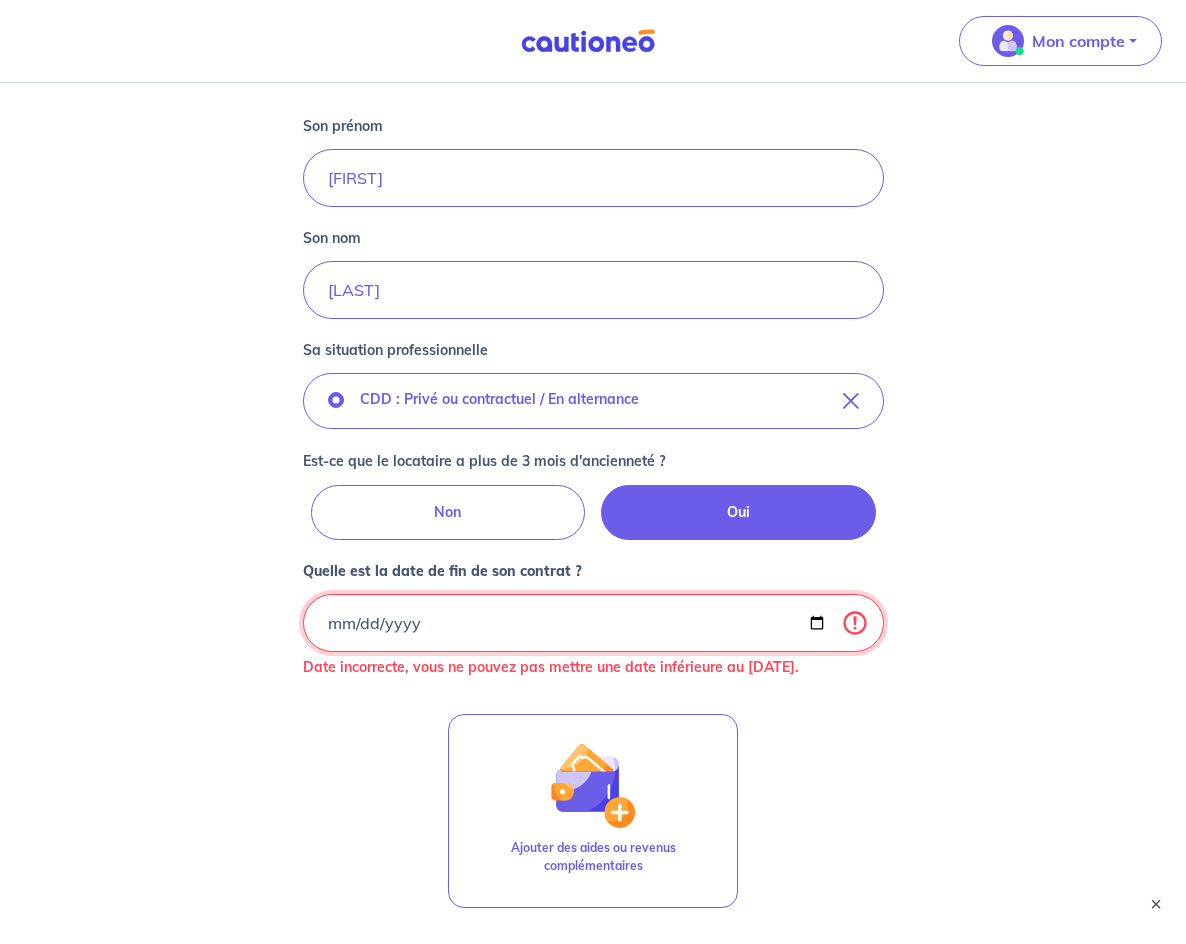 type on "[DATE]" 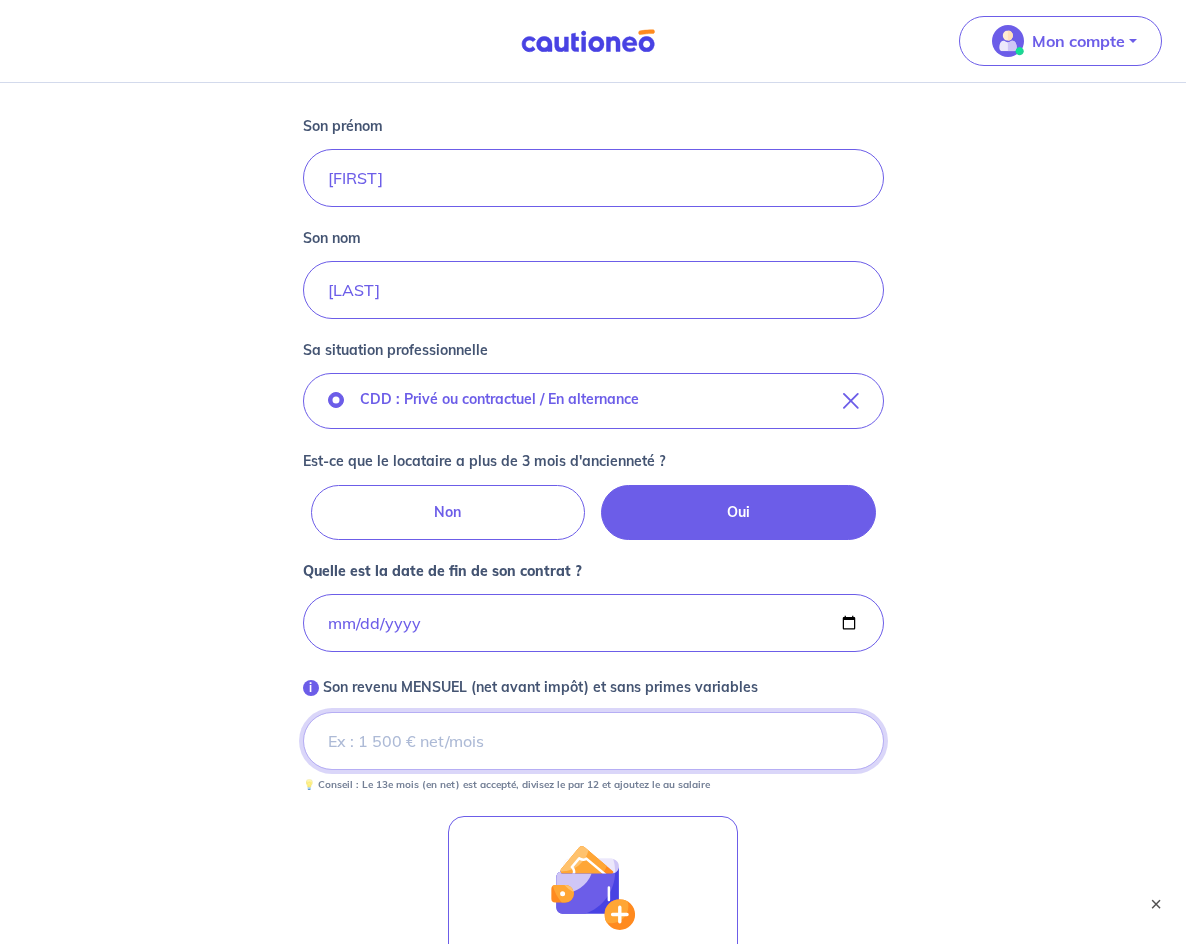click on "i Son revenu MENSUEL (net avant impôt) et sans primes variables" at bounding box center [593, 741] 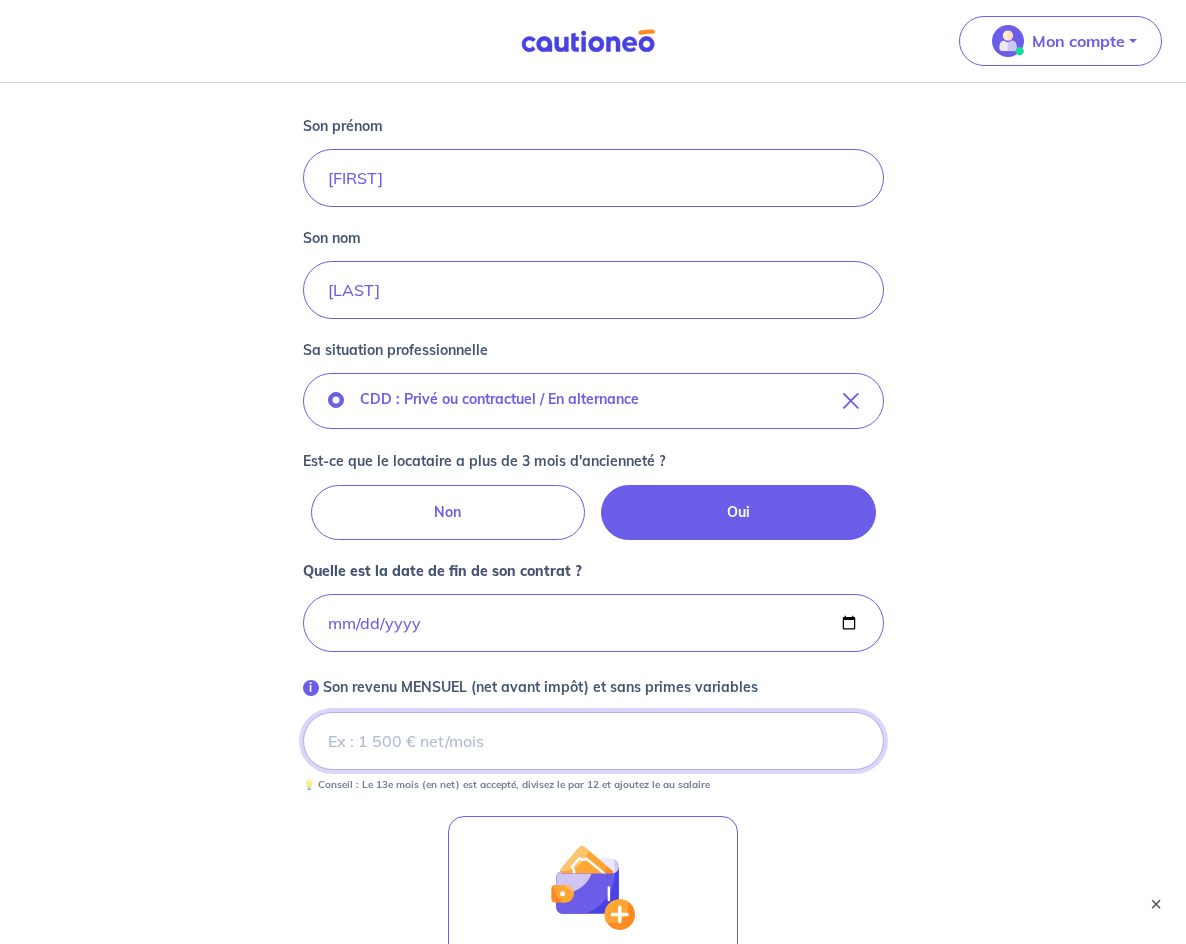 click on "i Son revenu MENSUEL (net avant impôt) et sans primes variables" at bounding box center (593, 741) 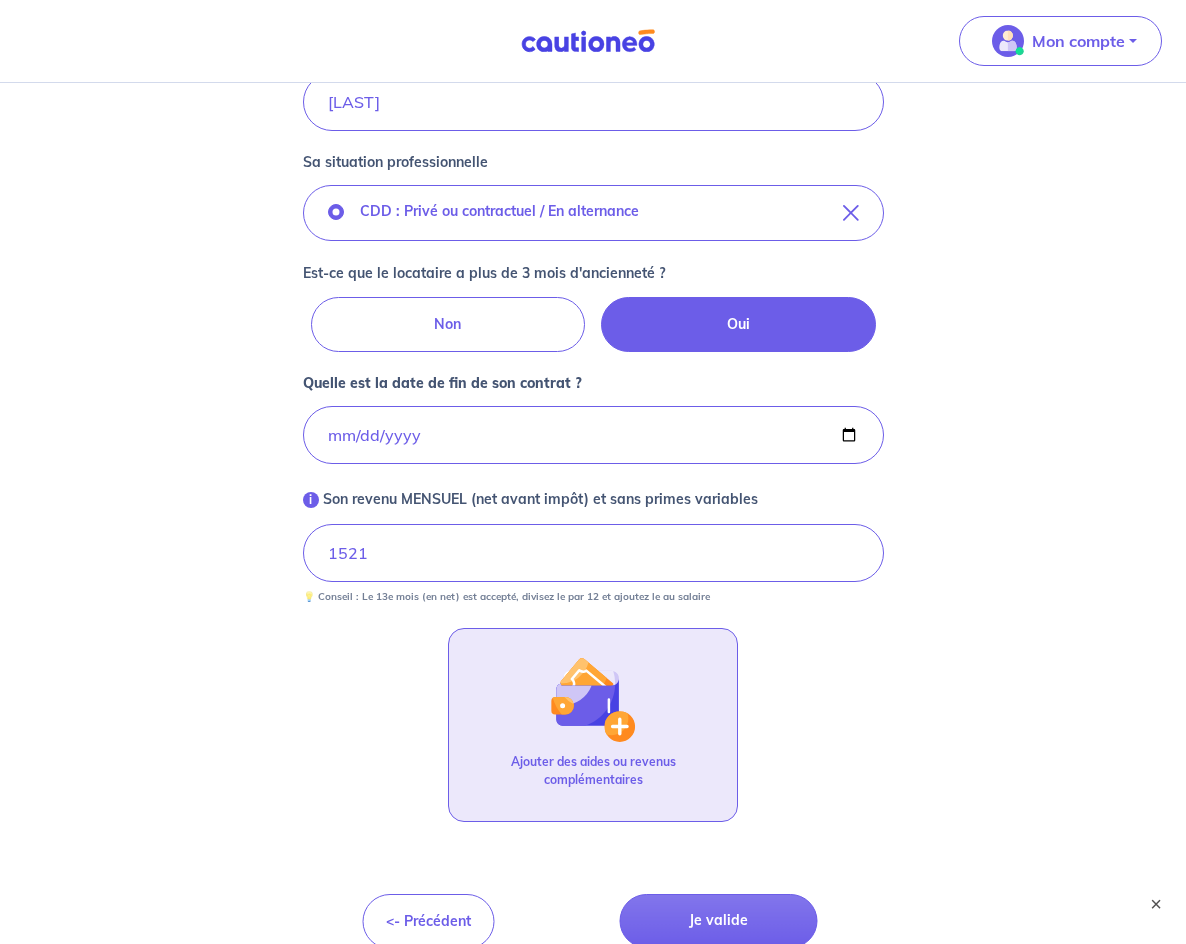 scroll, scrollTop: 600, scrollLeft: 0, axis: vertical 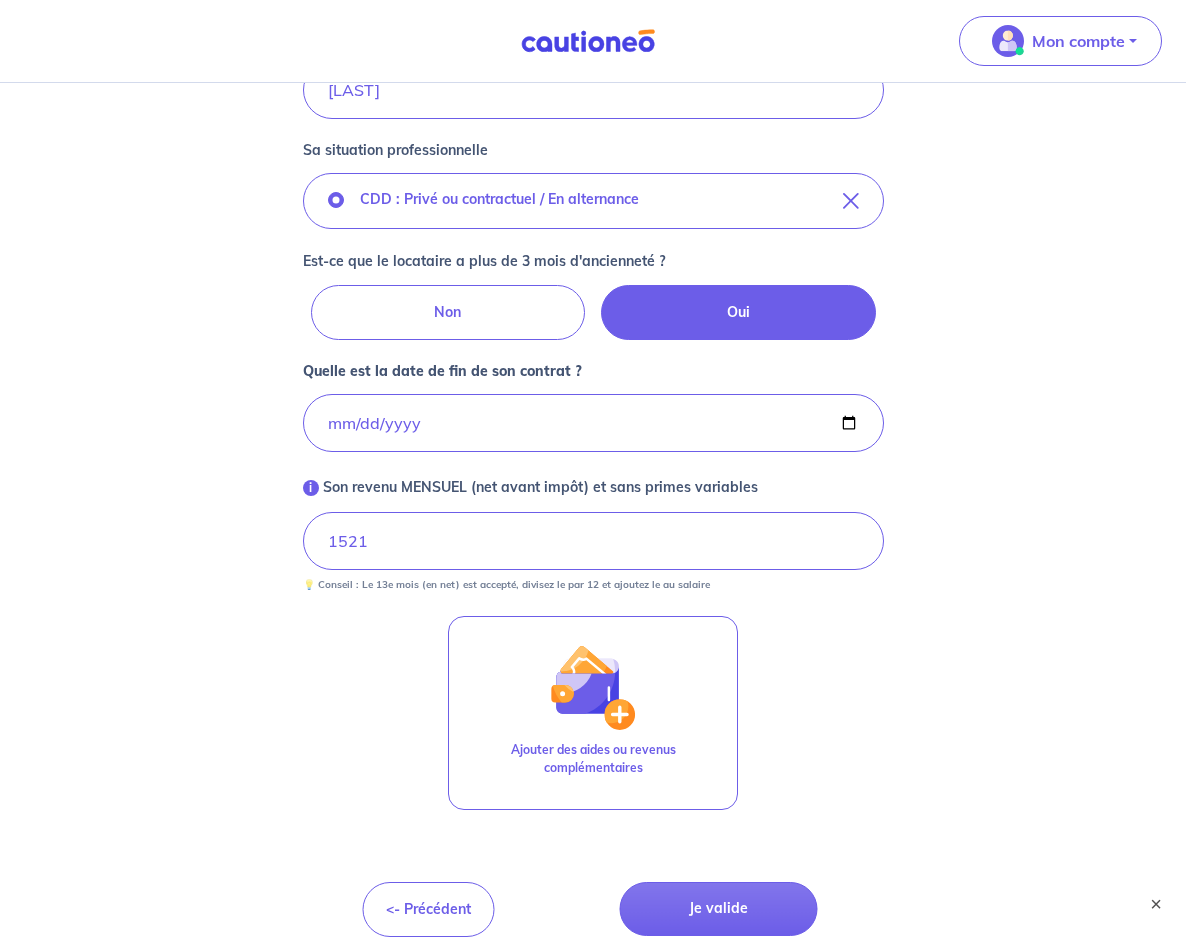 click on "Locataire 1 Son prénom [FIRST] Son nom [LAST] Sa situation professionnelle CDD : Privé ou contractuel / En alternance Est-ce que le locataire a plus de 3 mois d'ancienneté ? Non Oui Quelle est la date de fin de son contrat ? [DATE] i Son revenu MENSUEL (net avant impôt) et sans primes variables [NUMBER] 💡 Conseil : Le 13e mois (en net) est accepté, divisez le par 12 et ajoutez le au salaire Ajouter des aides ou revenus complémentaires <- Précédent Je valide Besoin d’aide pour compléter votre demande : Contactez-nous X" at bounding box center [593, 333] 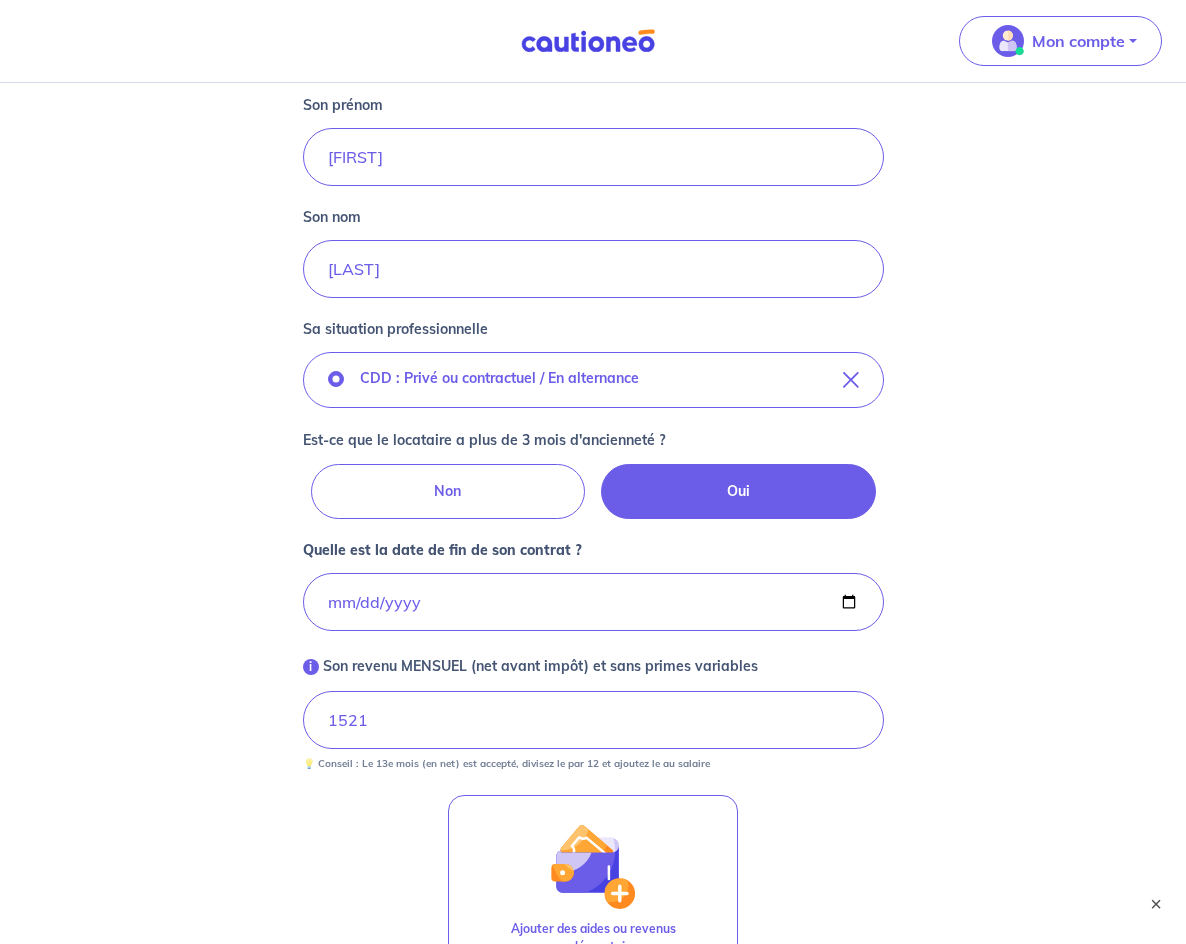 scroll, scrollTop: 598, scrollLeft: 0, axis: vertical 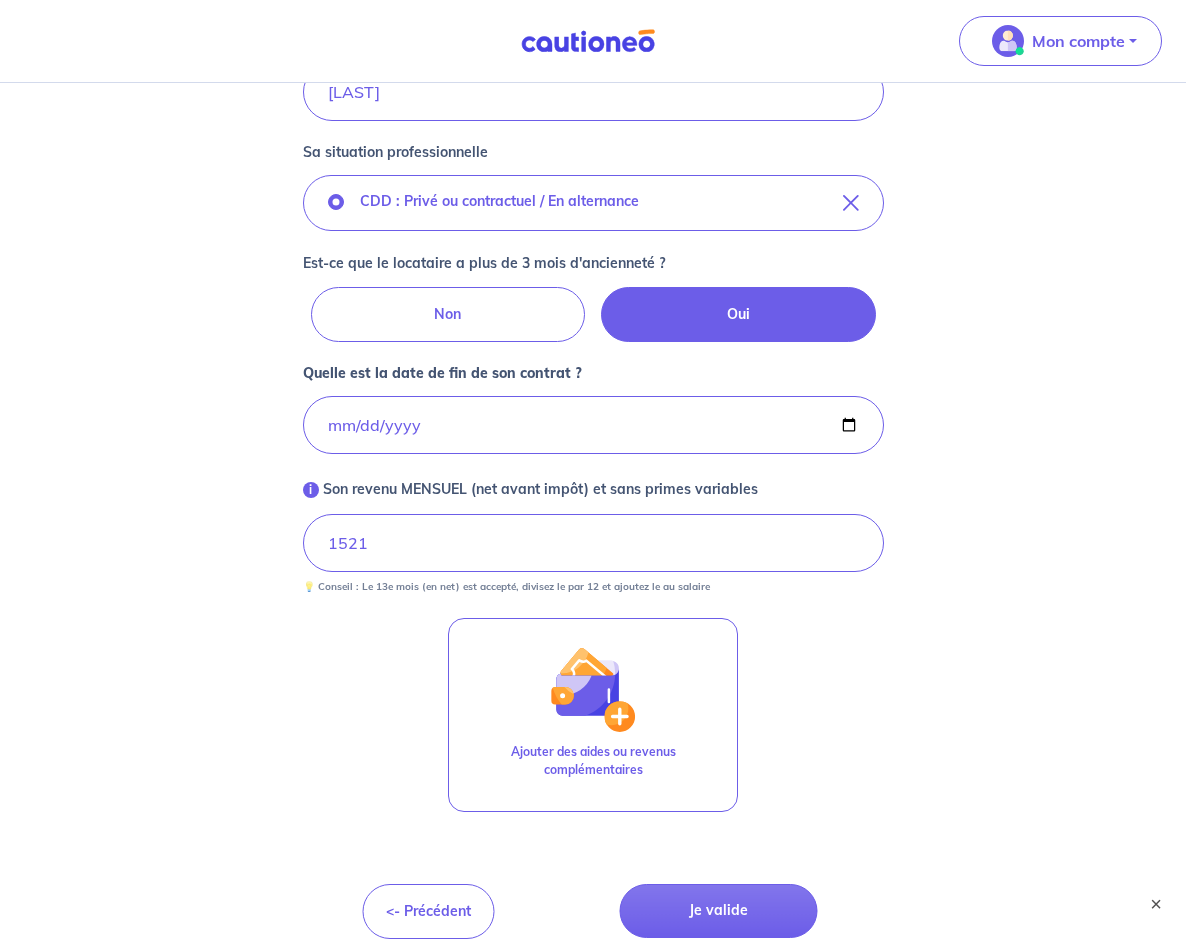 click on "Concernant vos locataires 💡 Pour info : nous acceptons les personnes seules, les couples (mariés, pacsés, en concubinage) et la colocation.
Commençons par le locataire 1 : Locataire 1 Son prénom [FIRST] Son nom [LAST] Sa situation professionnelle CDD : Privé ou contractuel / En alternance Est-ce que le locataire a plus de 3 mois d'ancienneté ? Non Oui Quelle est la date de fin de son contrat ? [DATE] i Son revenu MENSUEL (net avant impôt) et sans primes variables [NUMBER] 💡 Conseil : Le 13e mois (en net) est accepté, divisez le par 12 et ajoutez le au salaire Ajouter des aides ou revenus complémentaires <- Précédent Je valide Besoin d’aide pour compléter votre demande : Contactez-nous X" at bounding box center [593, 224] 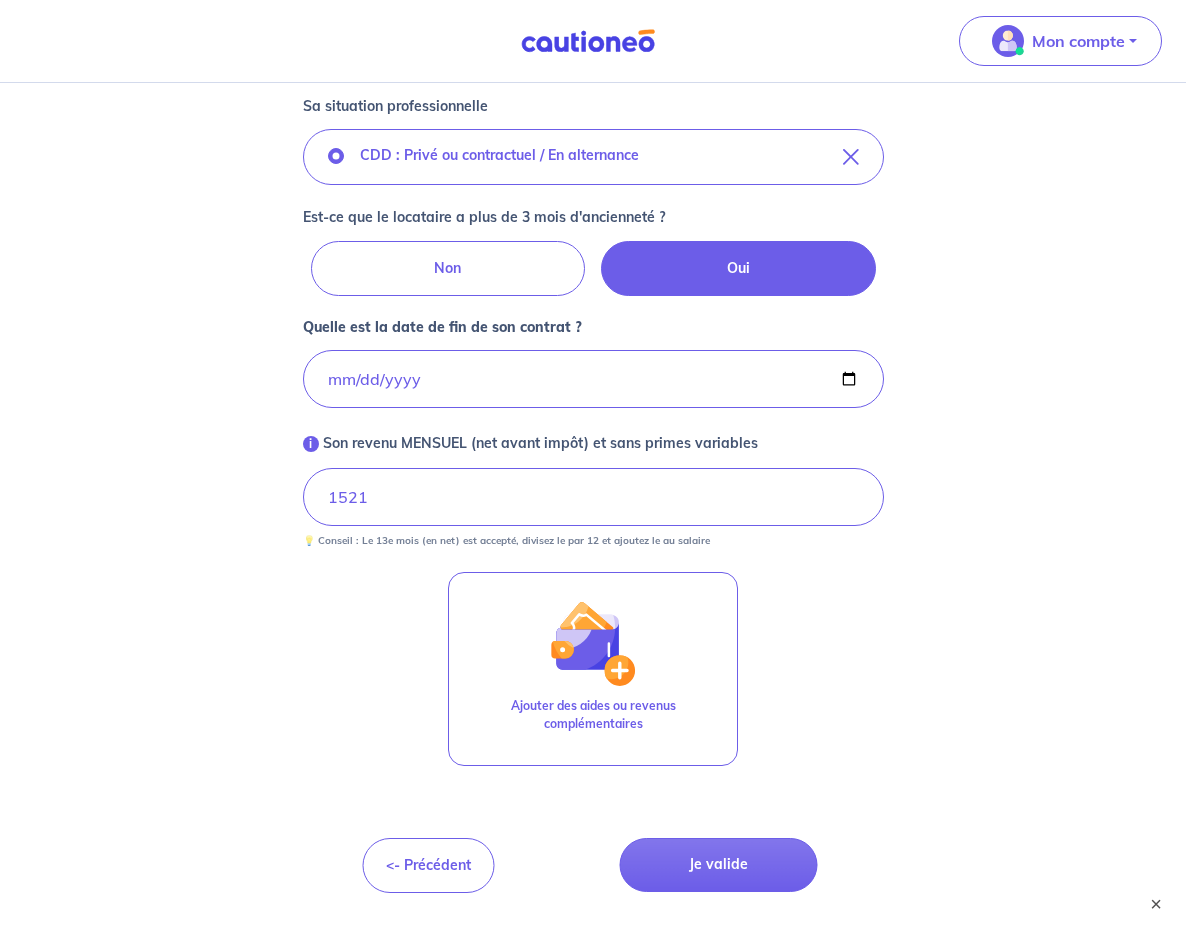 scroll, scrollTop: 698, scrollLeft: 0, axis: vertical 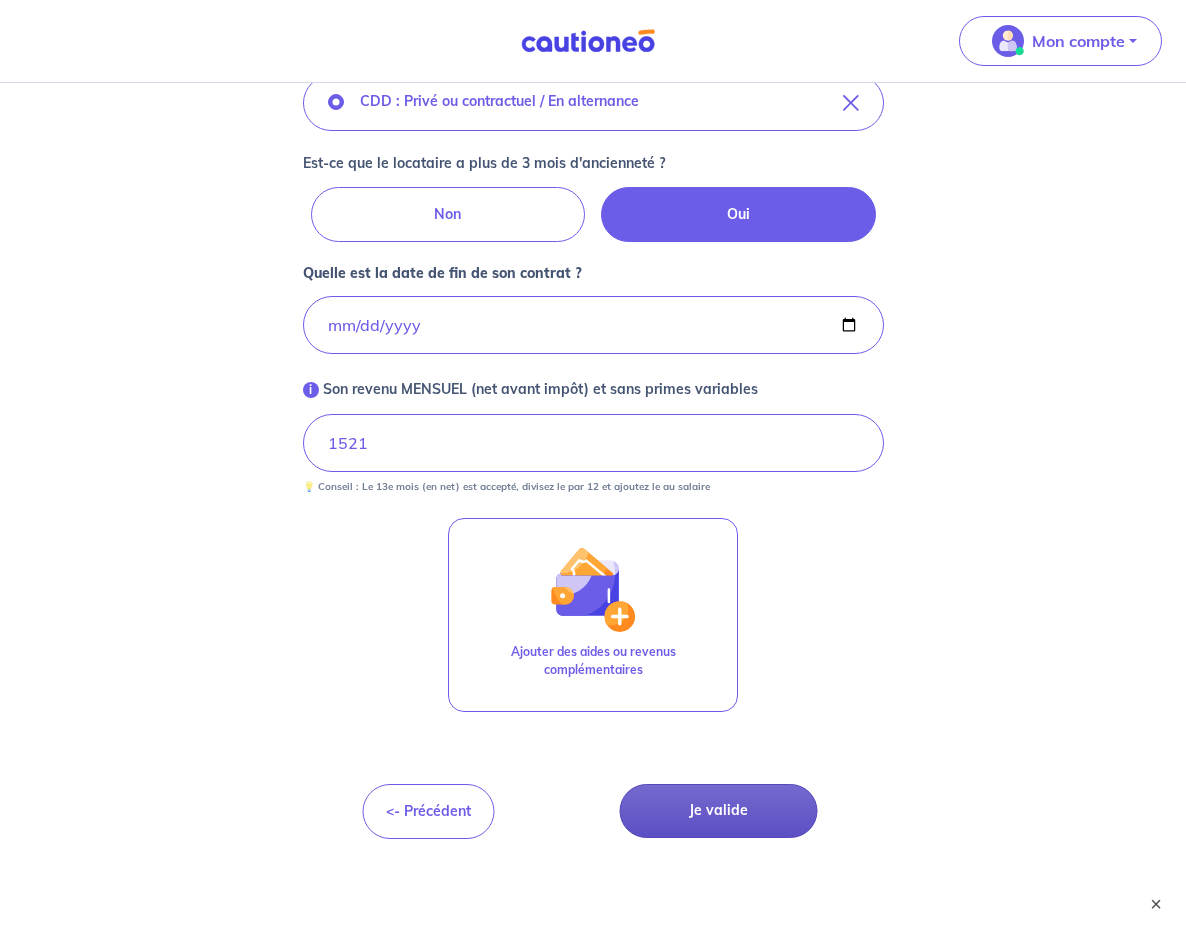 click on "Je valide" at bounding box center [719, 811] 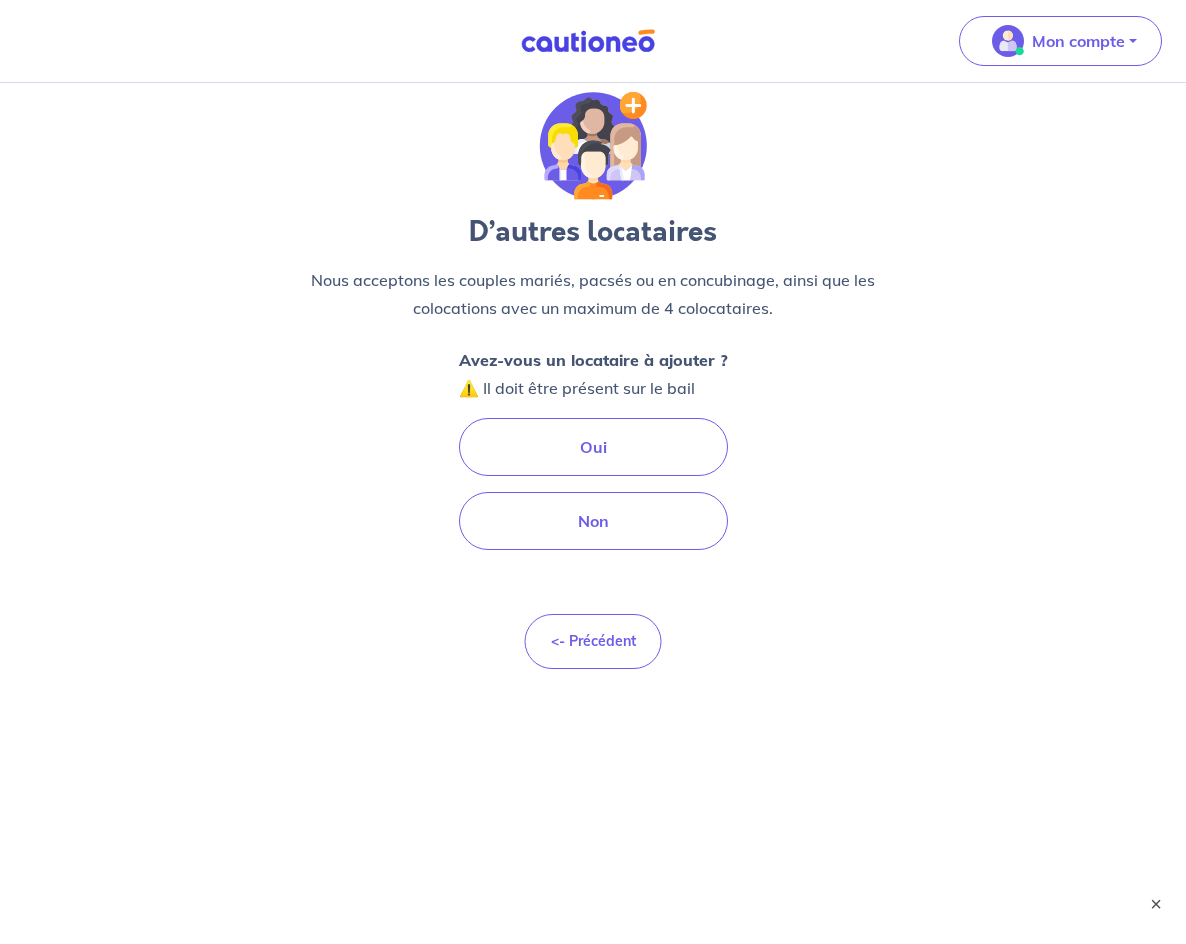 scroll, scrollTop: 0, scrollLeft: 0, axis: both 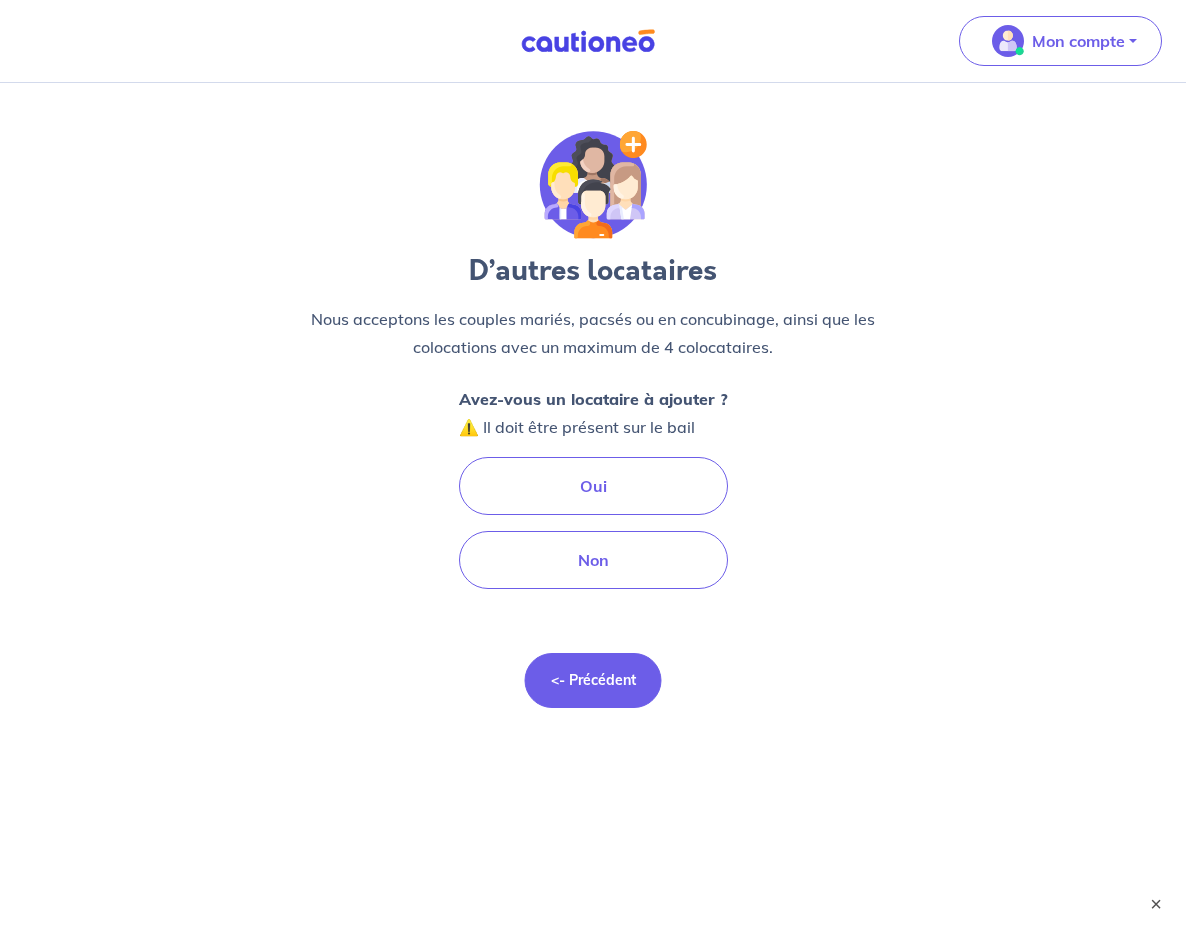 click on "<- Précédent" at bounding box center [592, 680] 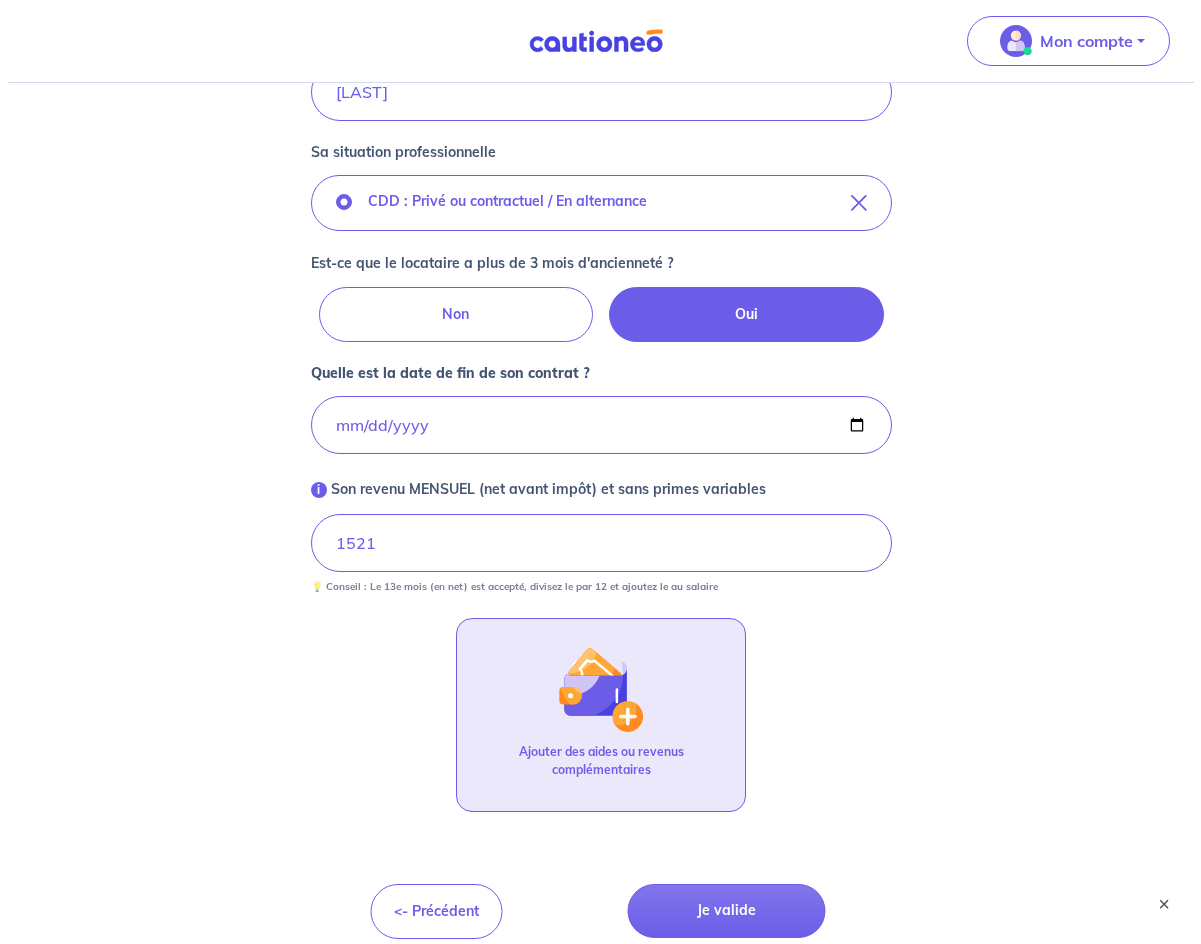 scroll, scrollTop: 698, scrollLeft: 0, axis: vertical 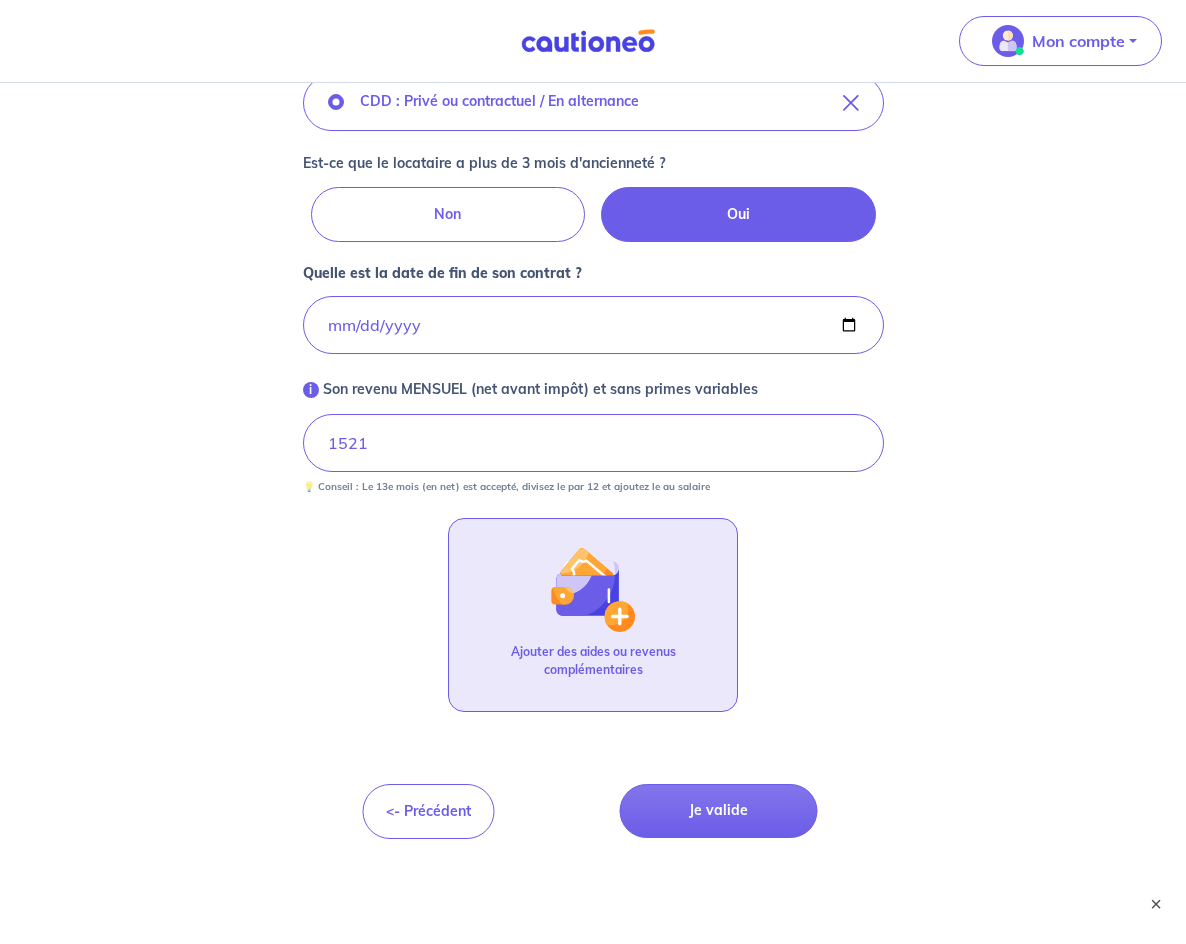 click on "Ajouter des aides ou revenus complémentaires" at bounding box center [593, 615] 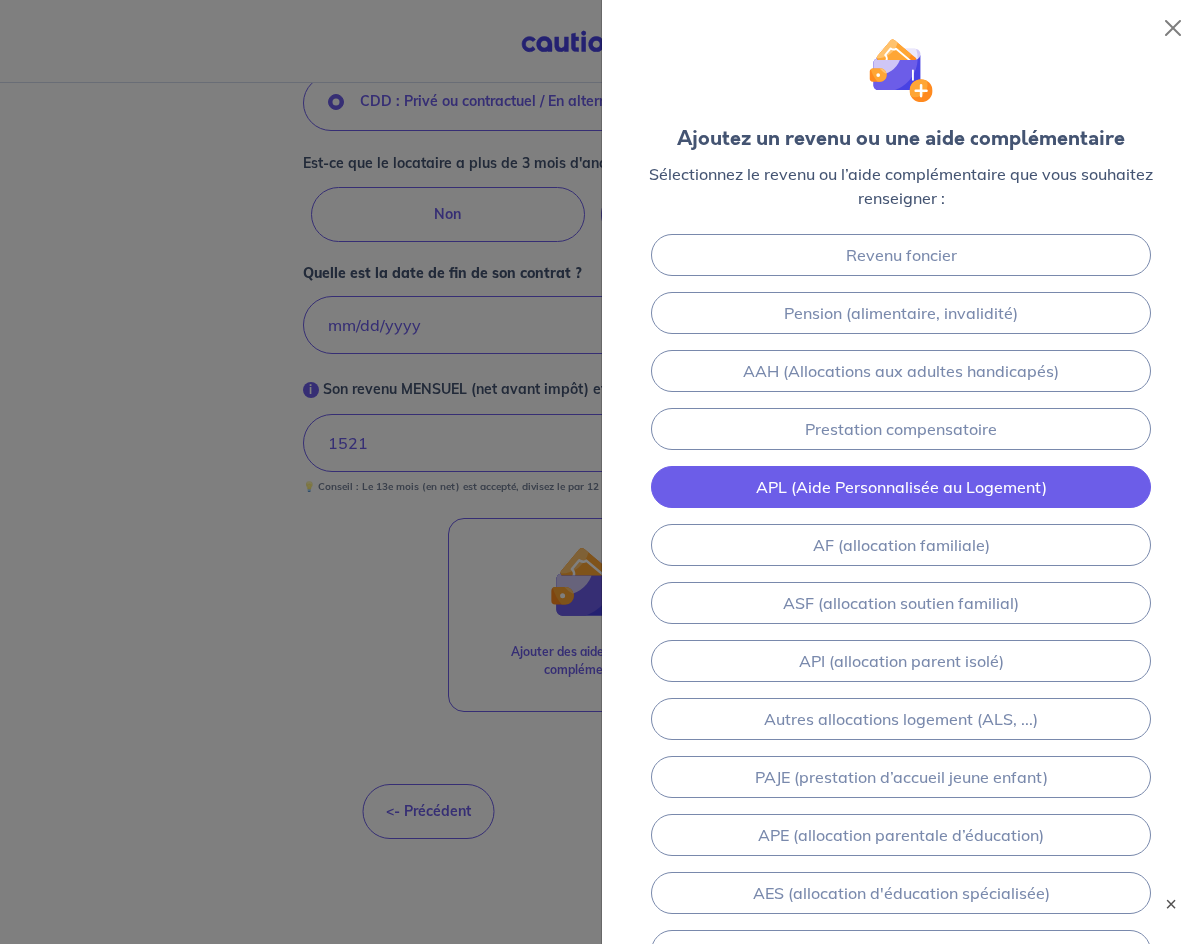 click on "APL (Aide Personnalisée au Logement)" at bounding box center [901, 487] 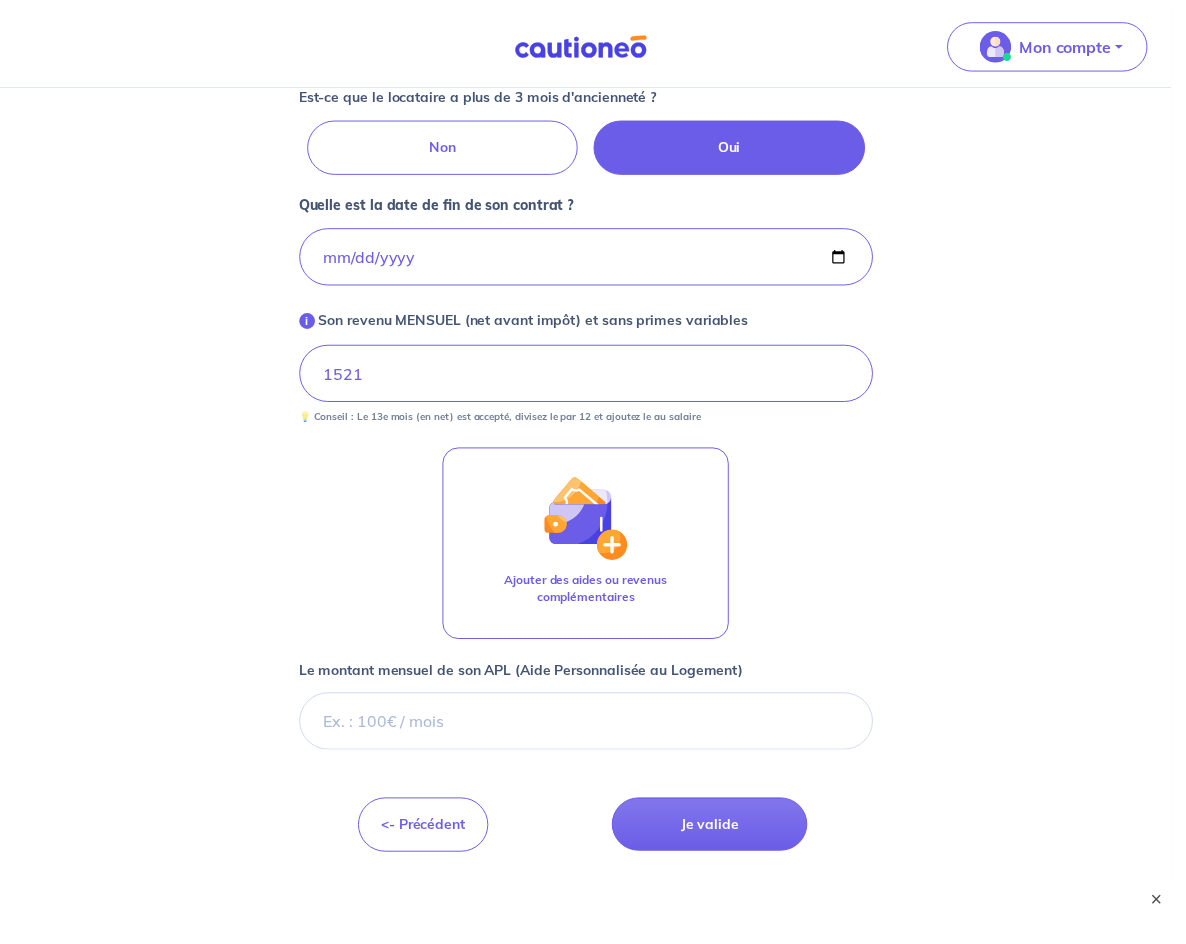 scroll, scrollTop: 786, scrollLeft: 0, axis: vertical 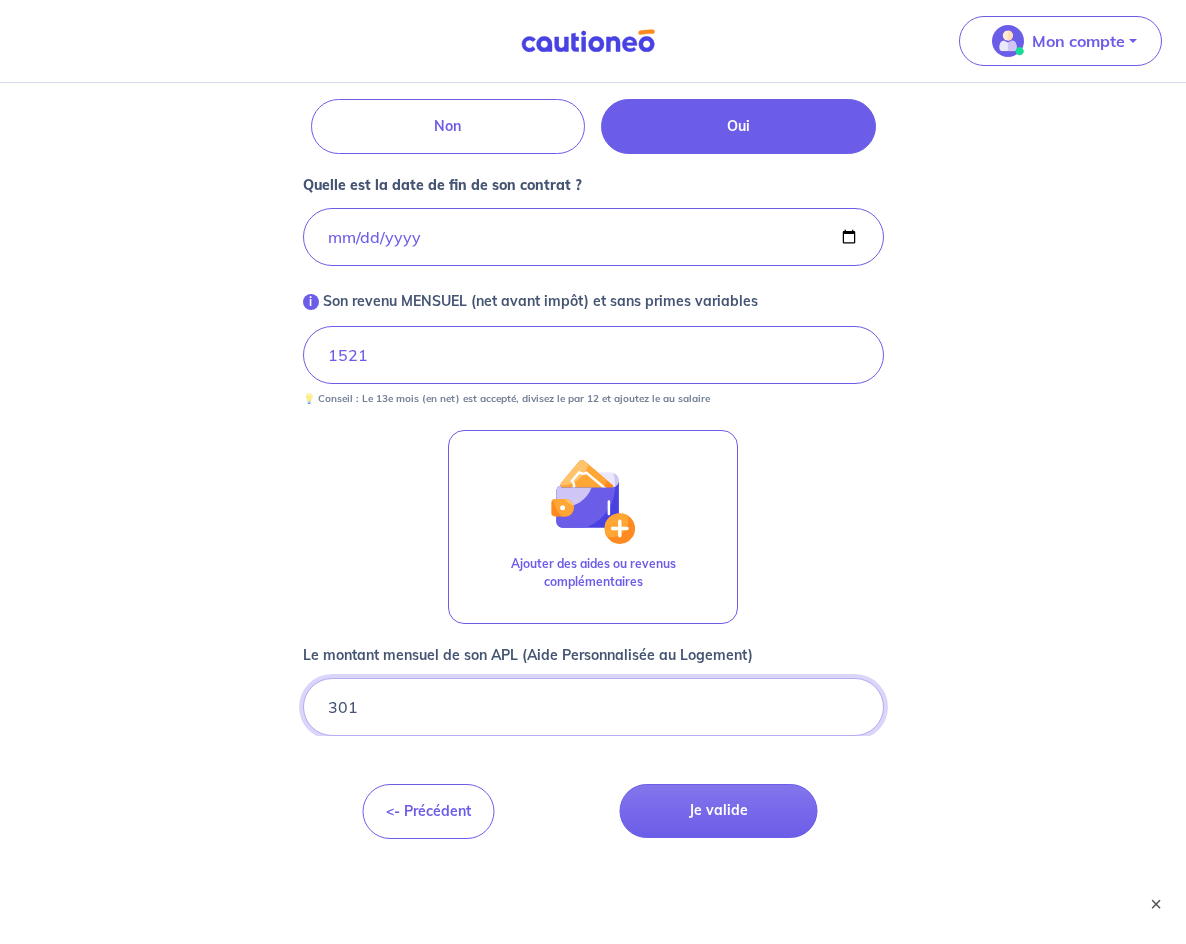 type on "301" 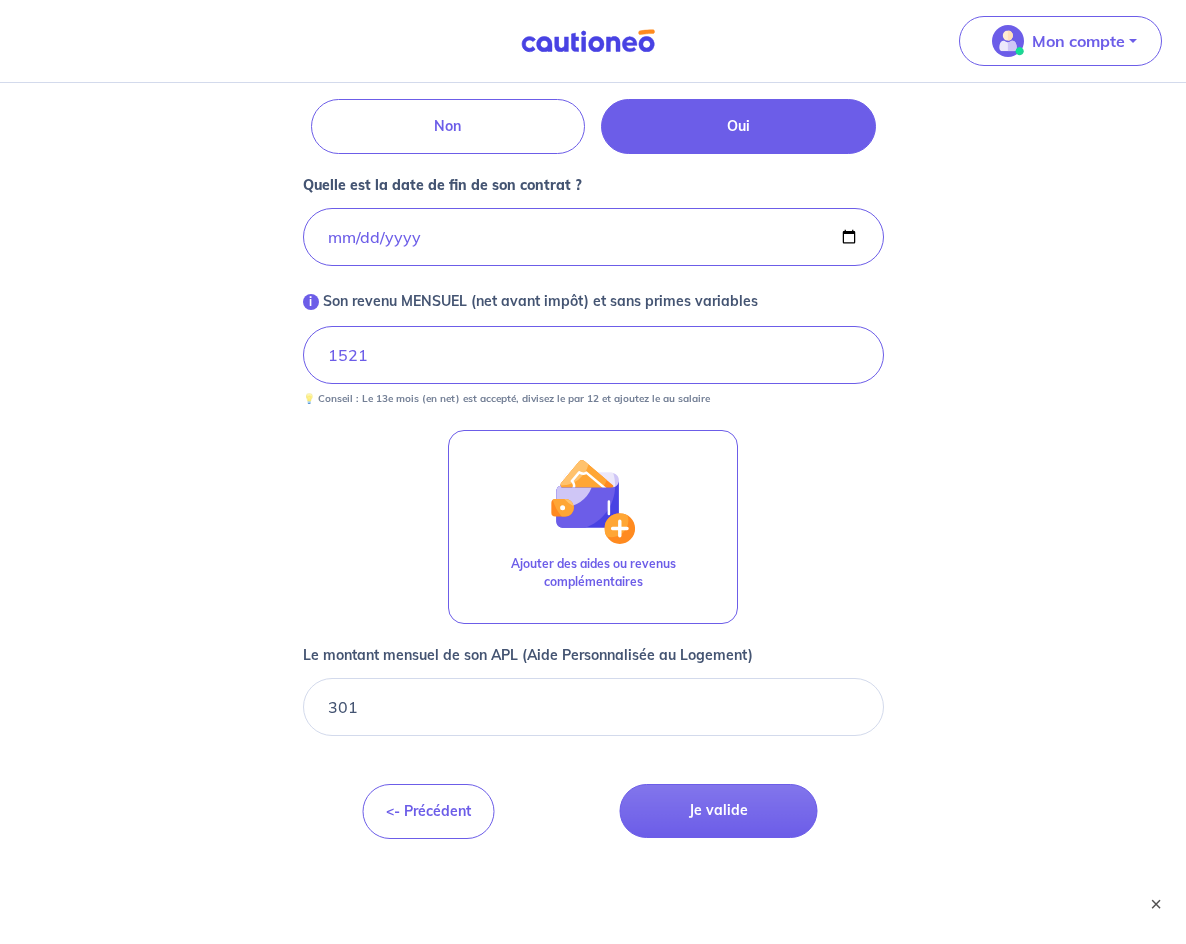 click on "Concernant vos locataires 💡 Pour info : nous acceptons les personnes seules, les couples (mariés, pacsés, en concubinage) et la colocation.
Commençons par le locataire 1 : Locataire 1 Son prénom [FIRST] Son nom [LAST] Sa situation professionnelle CDD : Privé ou contractuel / En alternance Est-ce que le locataire a plus de 3 mois d'ancienneté ? Non Oui Quelle est la date de fin de son contrat ? [DATE] i Son revenu MENSUEL (net avant impôt) et sans primes variables [NUMBER] 💡 Conseil : Le 13e mois (en net) est accepté, divisez le par 12 et ajoutez le au salaire Ajouter des aides ou revenus complémentaires Le montant mensuel de son APL (Aide Personnalisée au Logement) [NUMBER] <- Précédent Je valide Besoin d’aide pour compléter votre demande : Contactez-nous X" at bounding box center [593, 80] 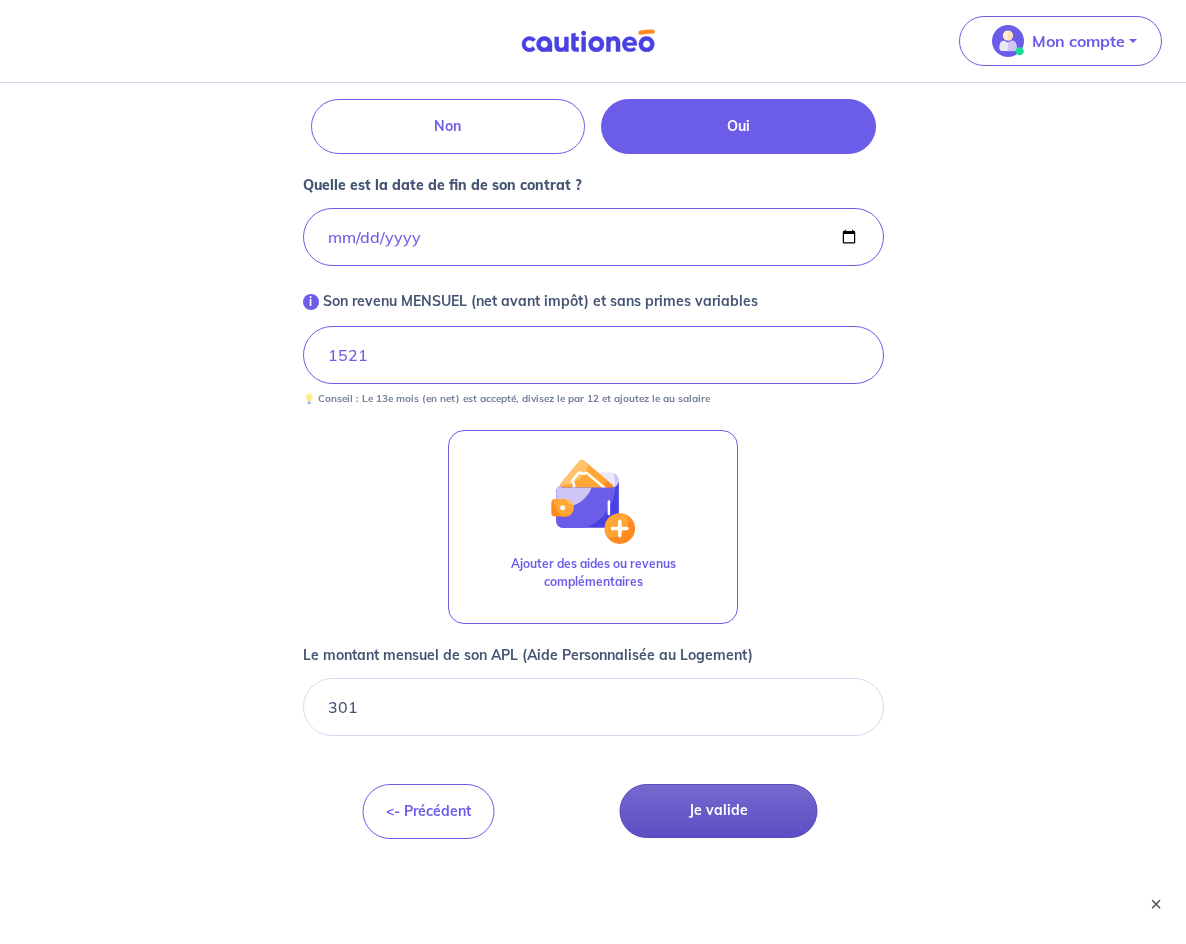 click on "Je valide" at bounding box center [719, 811] 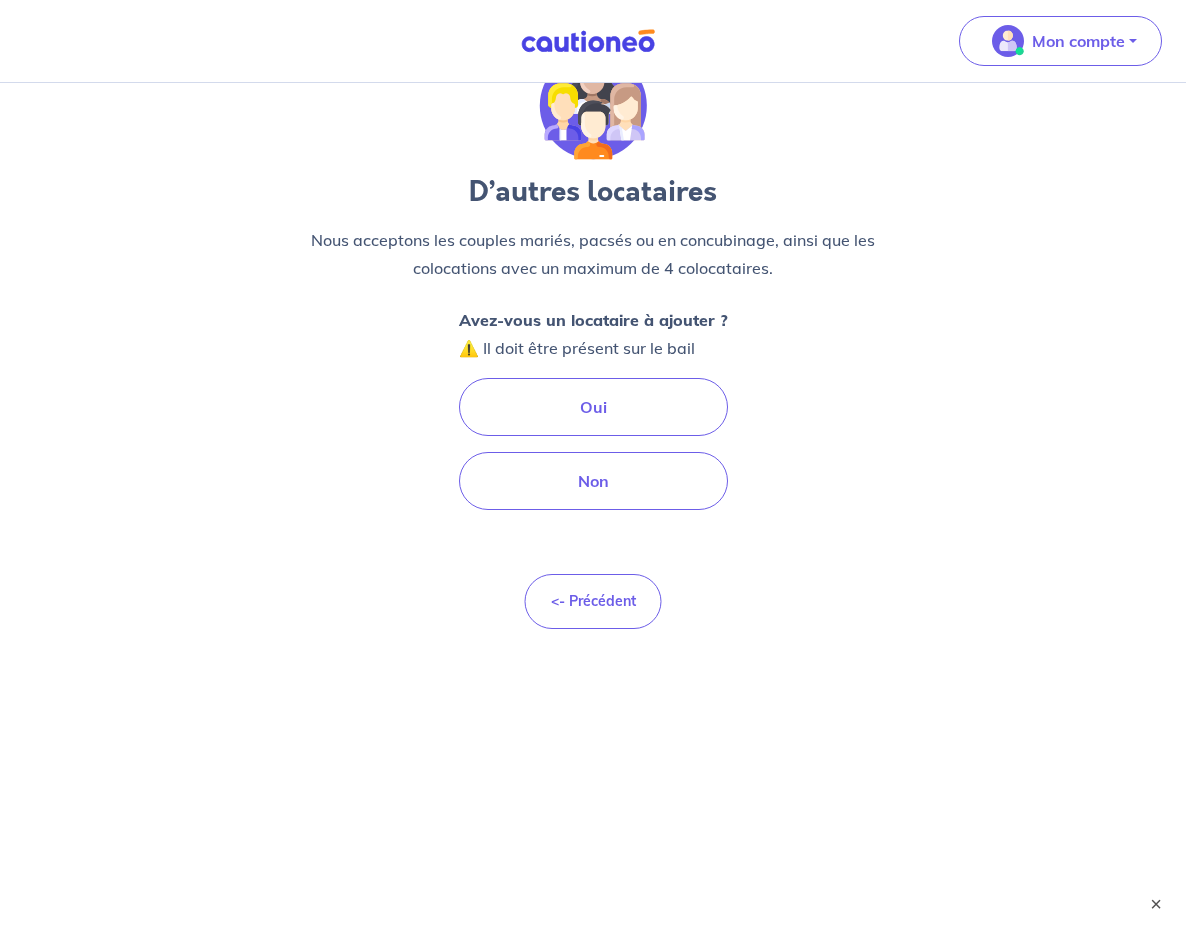 scroll, scrollTop: 0, scrollLeft: 0, axis: both 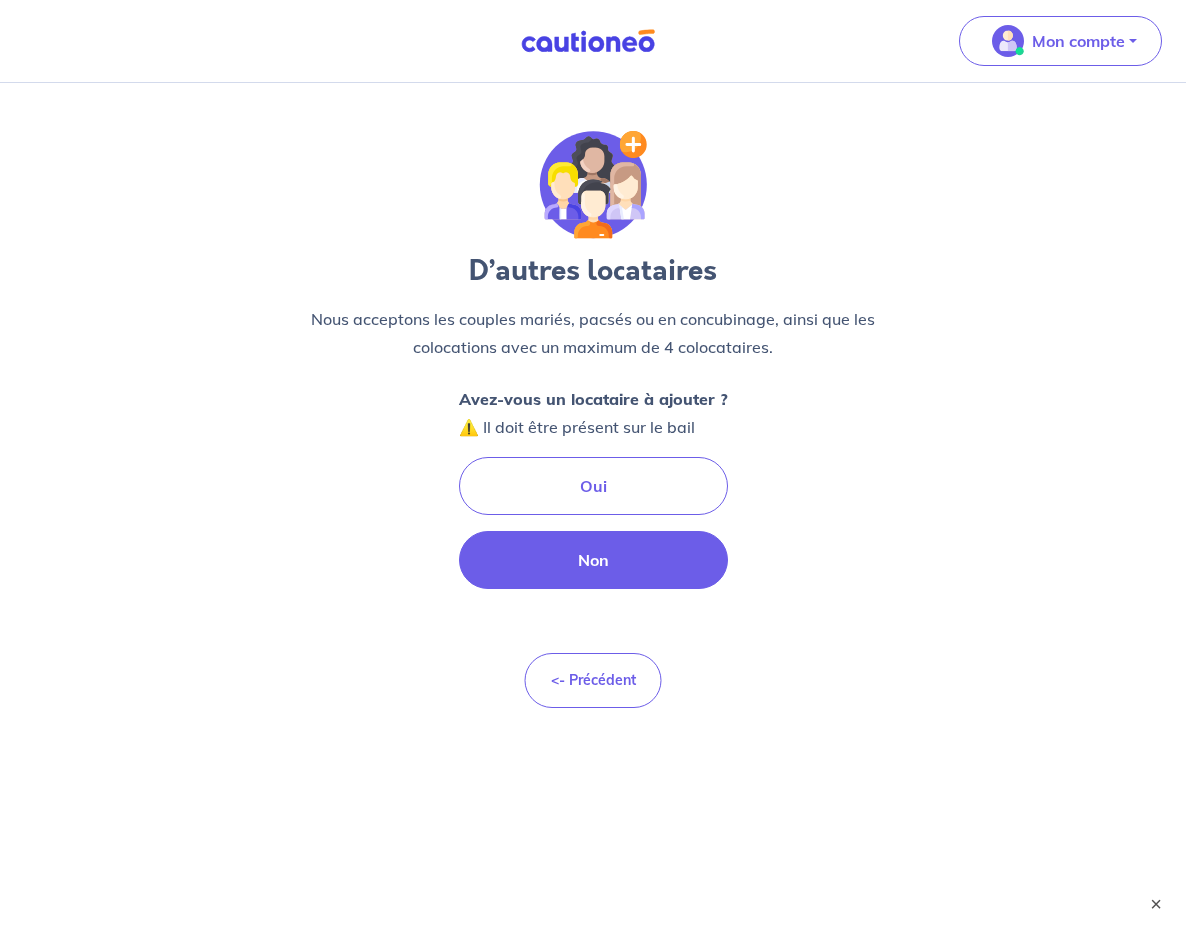 click on "Non" at bounding box center (593, 560) 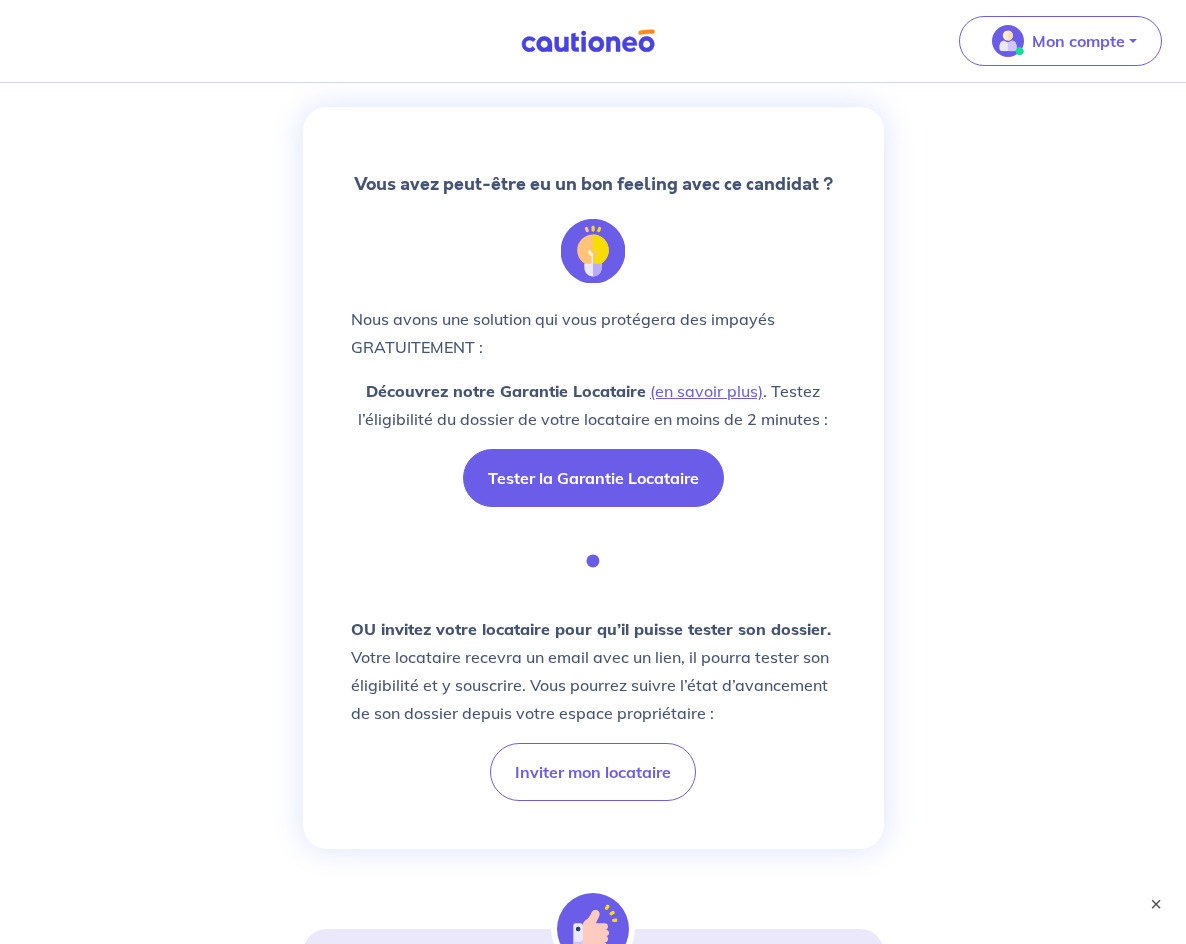 scroll, scrollTop: 500, scrollLeft: 0, axis: vertical 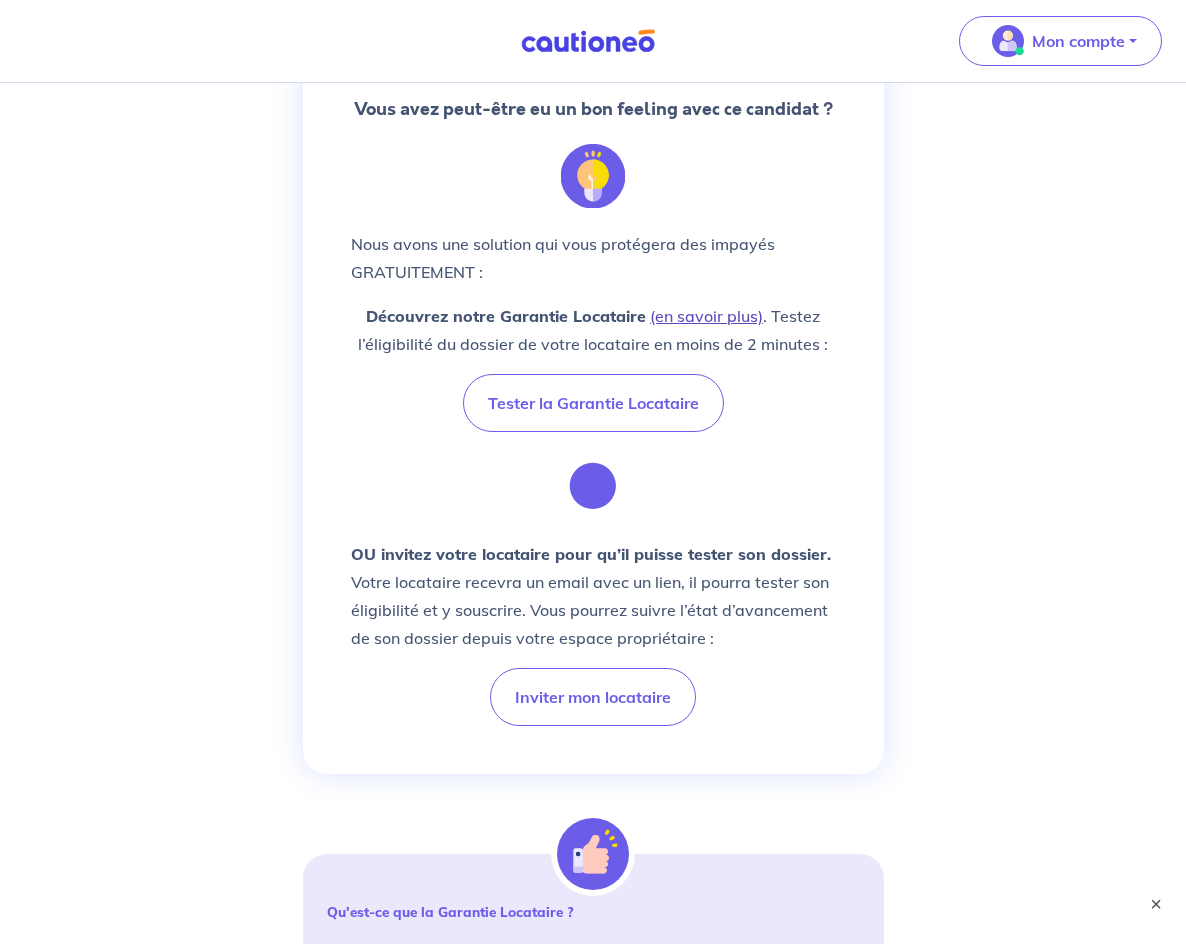click on "(en savoir plus)" at bounding box center [706, 316] 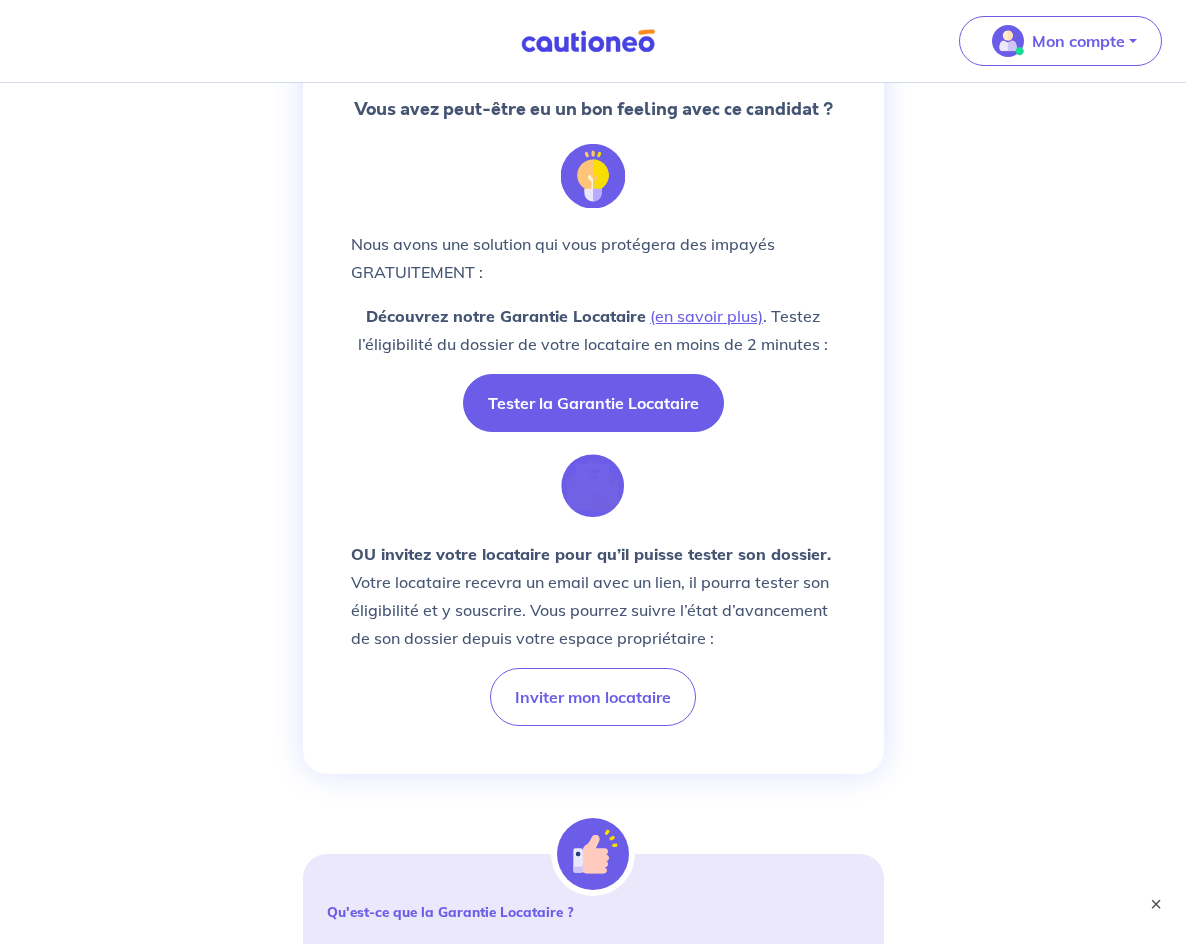 click on "Tester la Garantie Locataire" at bounding box center [593, 403] 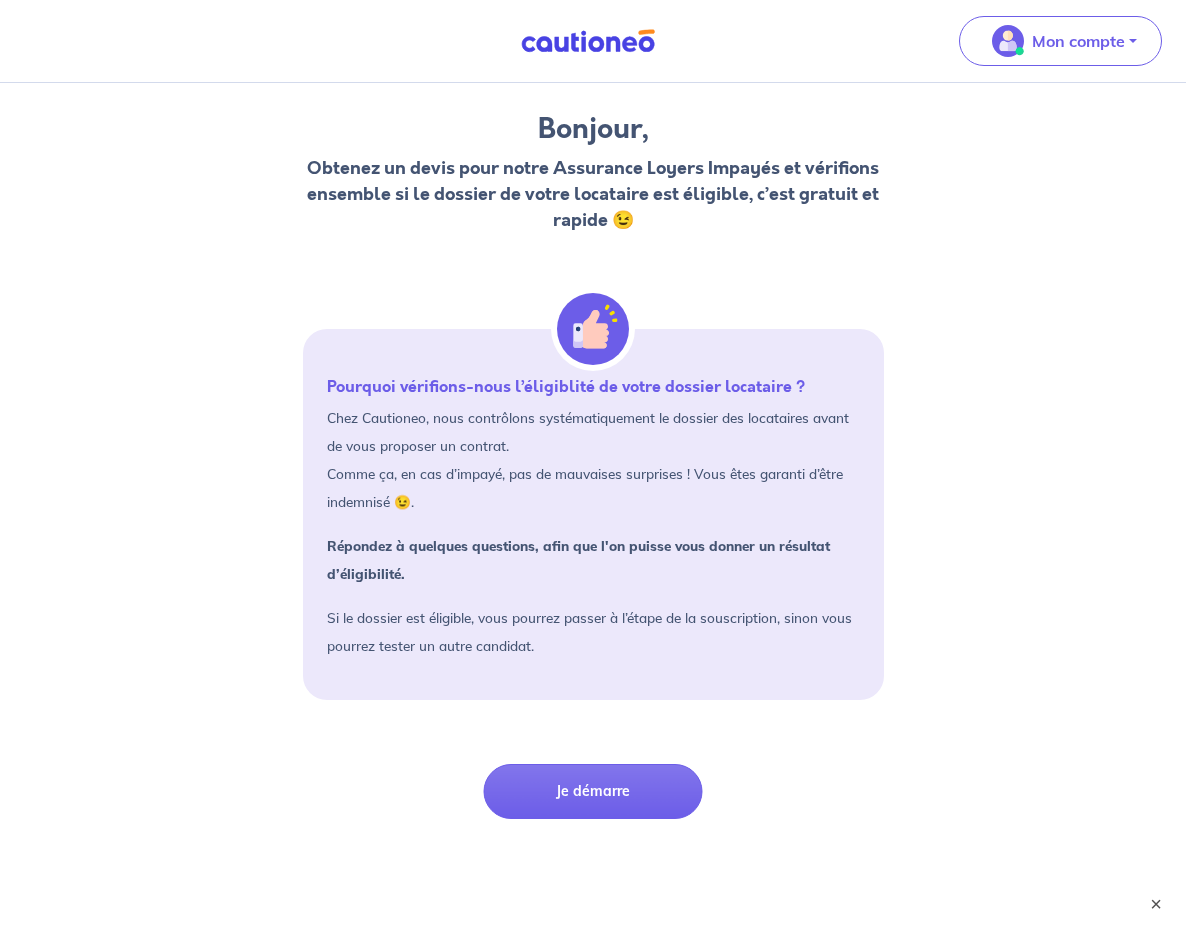 scroll, scrollTop: 79, scrollLeft: 0, axis: vertical 